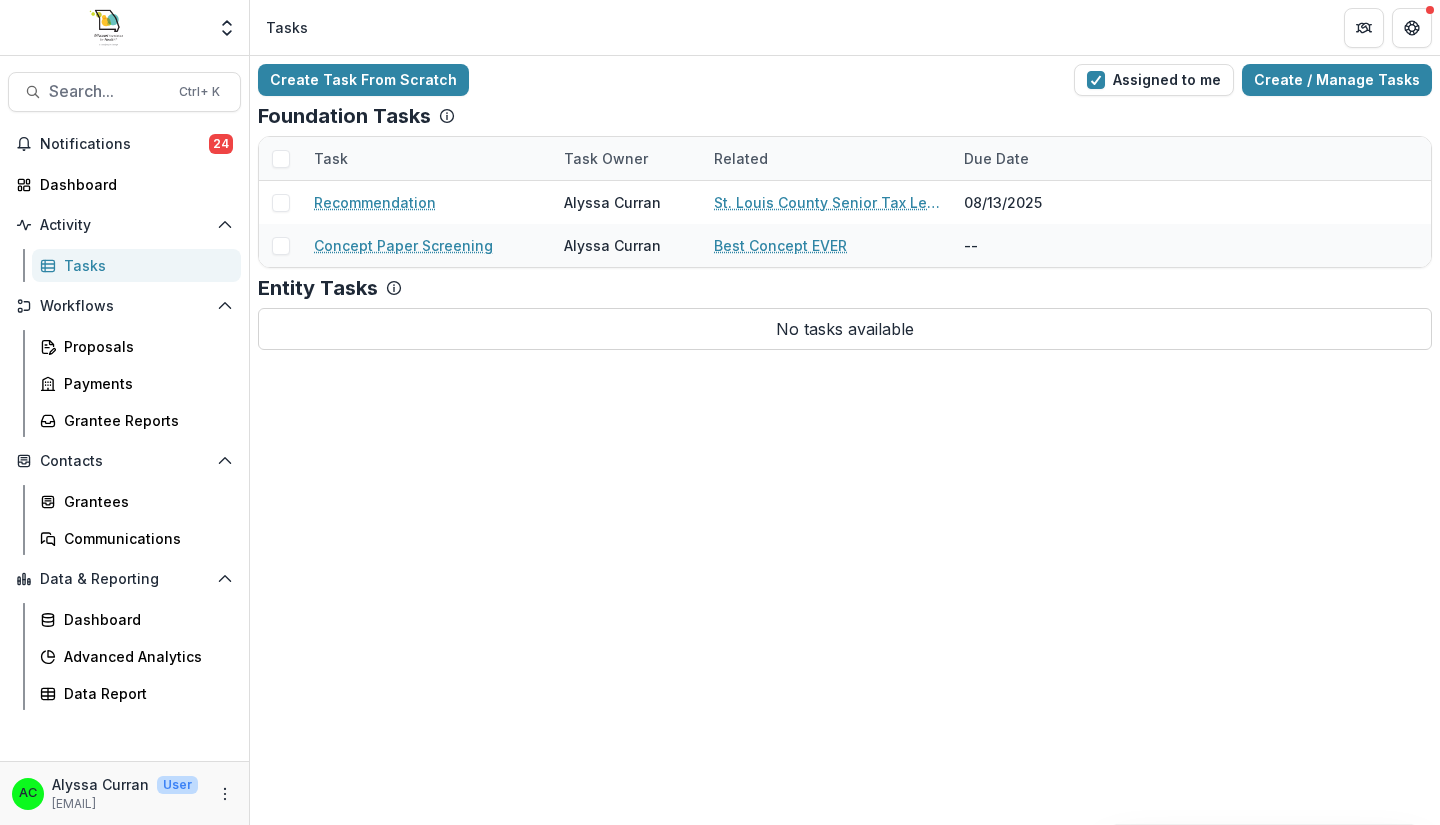 scroll, scrollTop: 0, scrollLeft: 0, axis: both 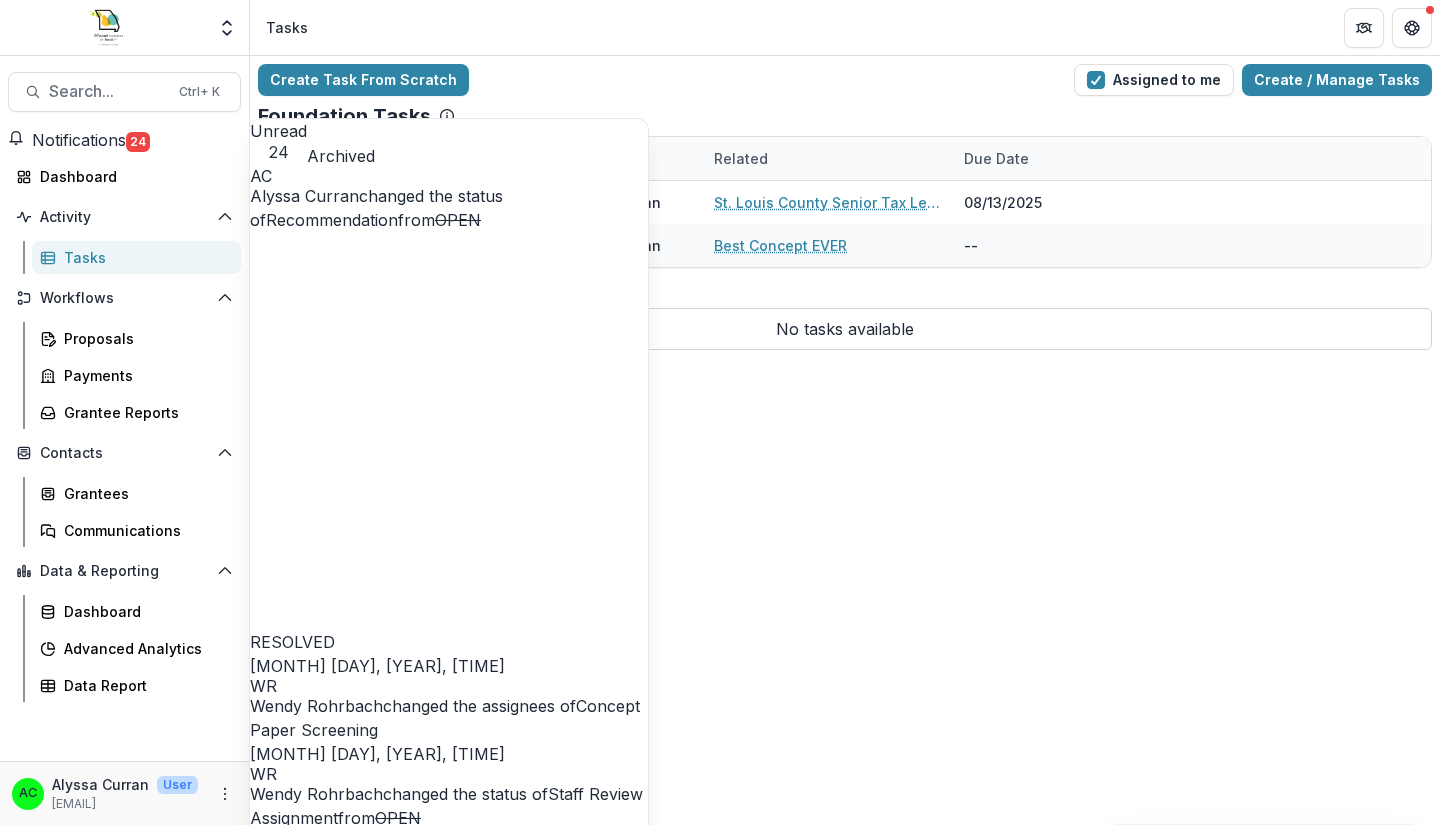 click on "Connected Communities-Thriving Families" at bounding box center (408, 4756) 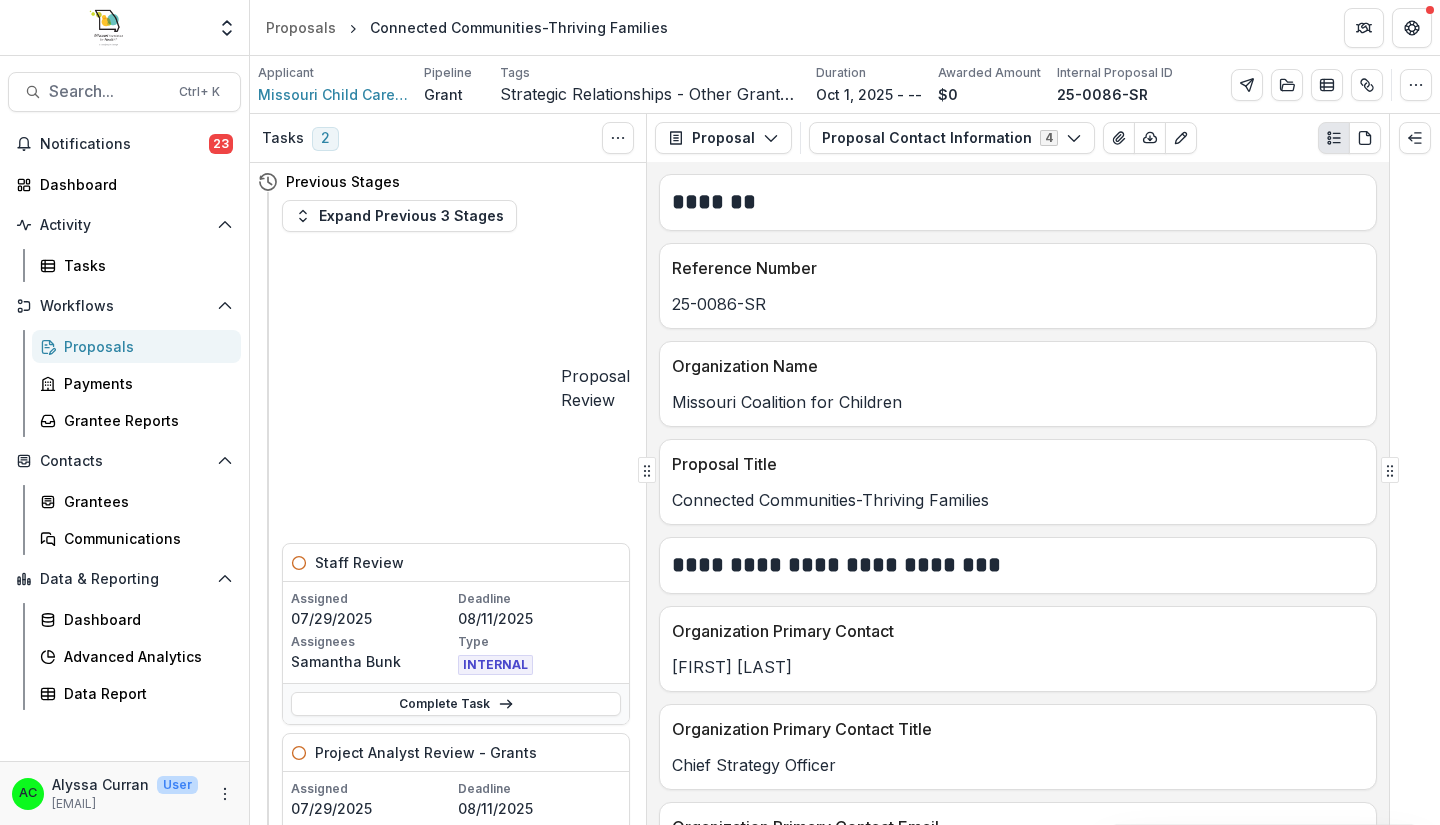 click on "Expand Previous 3 Stages" at bounding box center [399, 216] 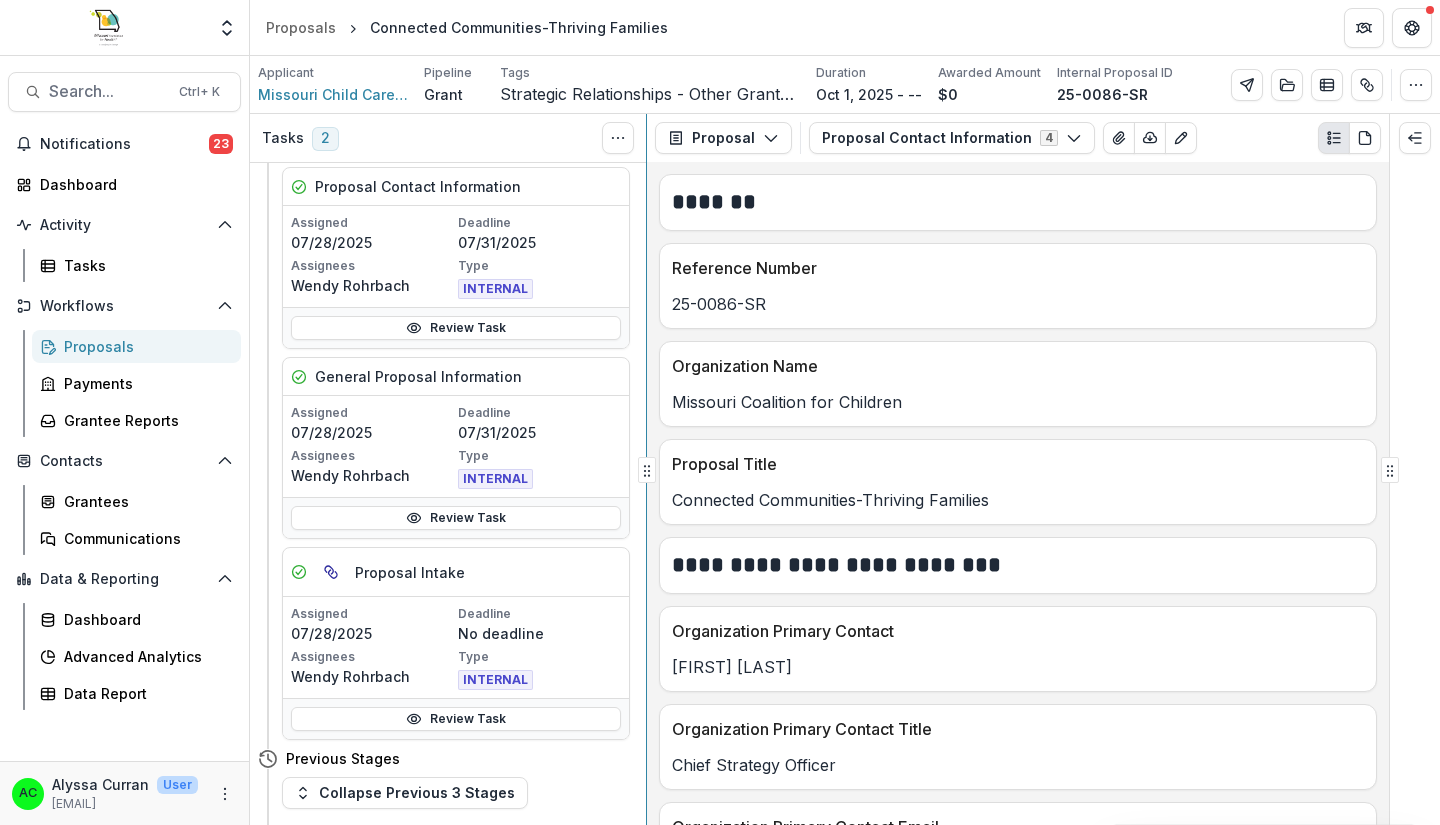 scroll, scrollTop: 990, scrollLeft: 0, axis: vertical 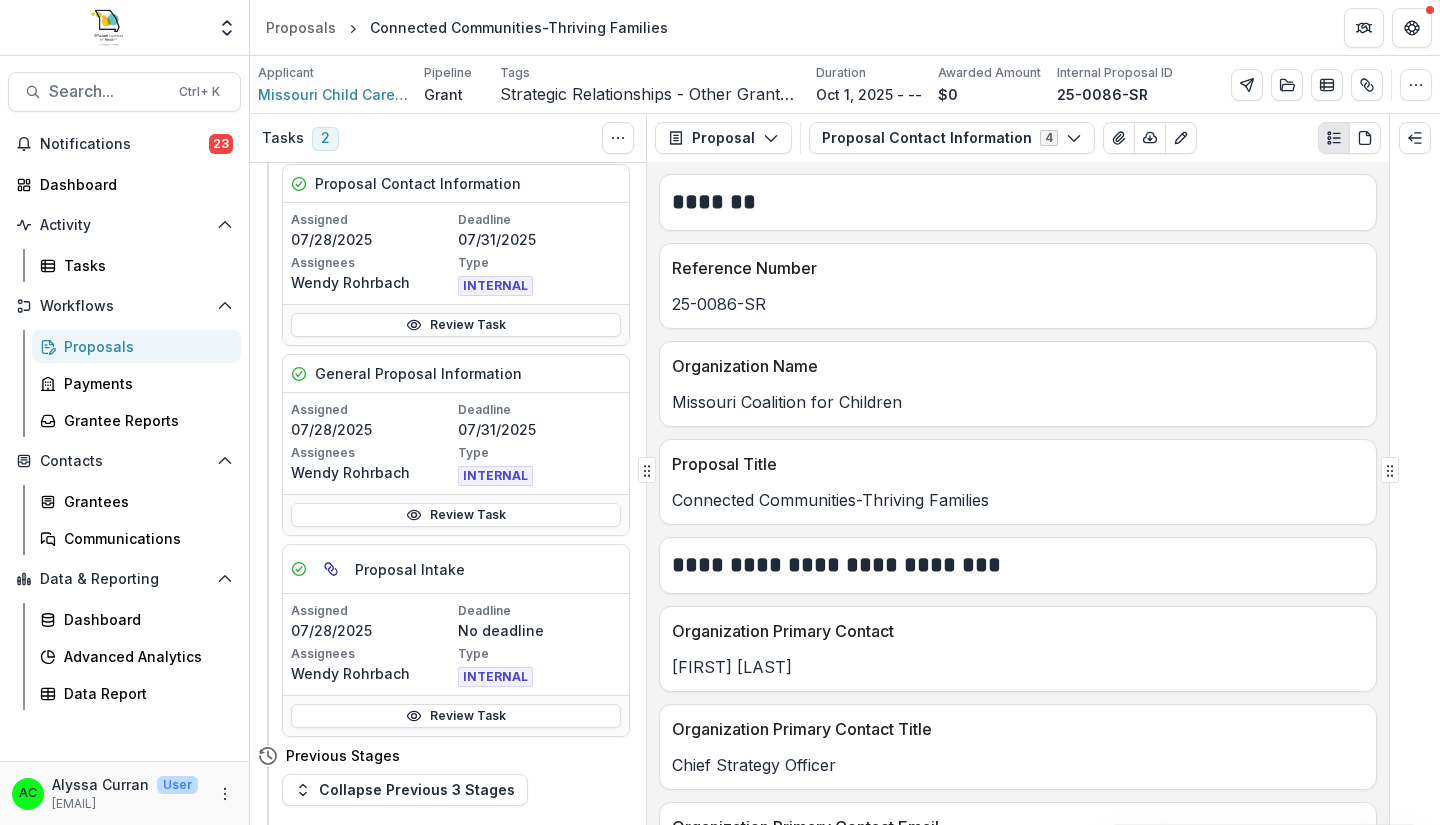 click on "Review Task" at bounding box center (456, 1658) 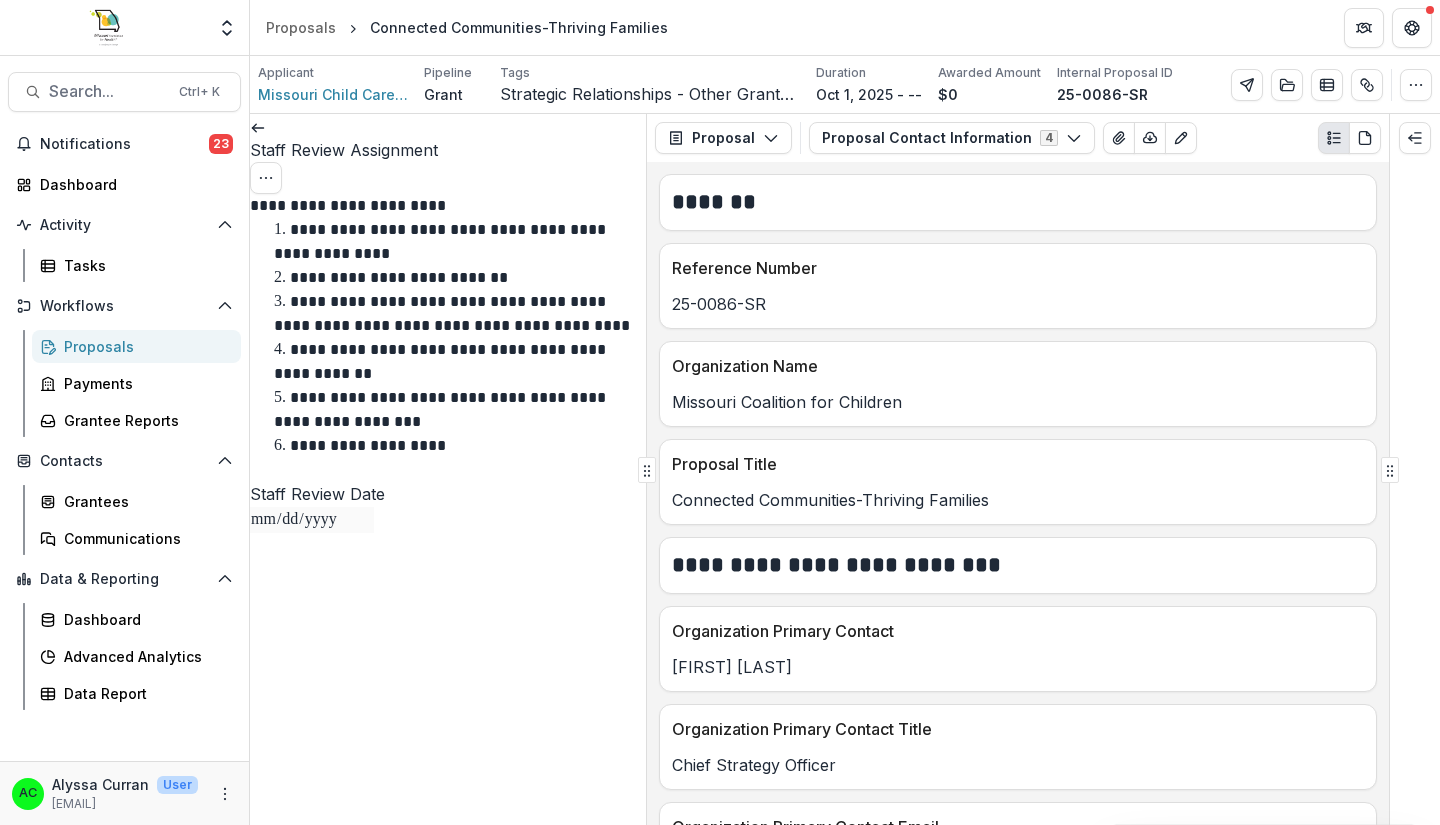 click 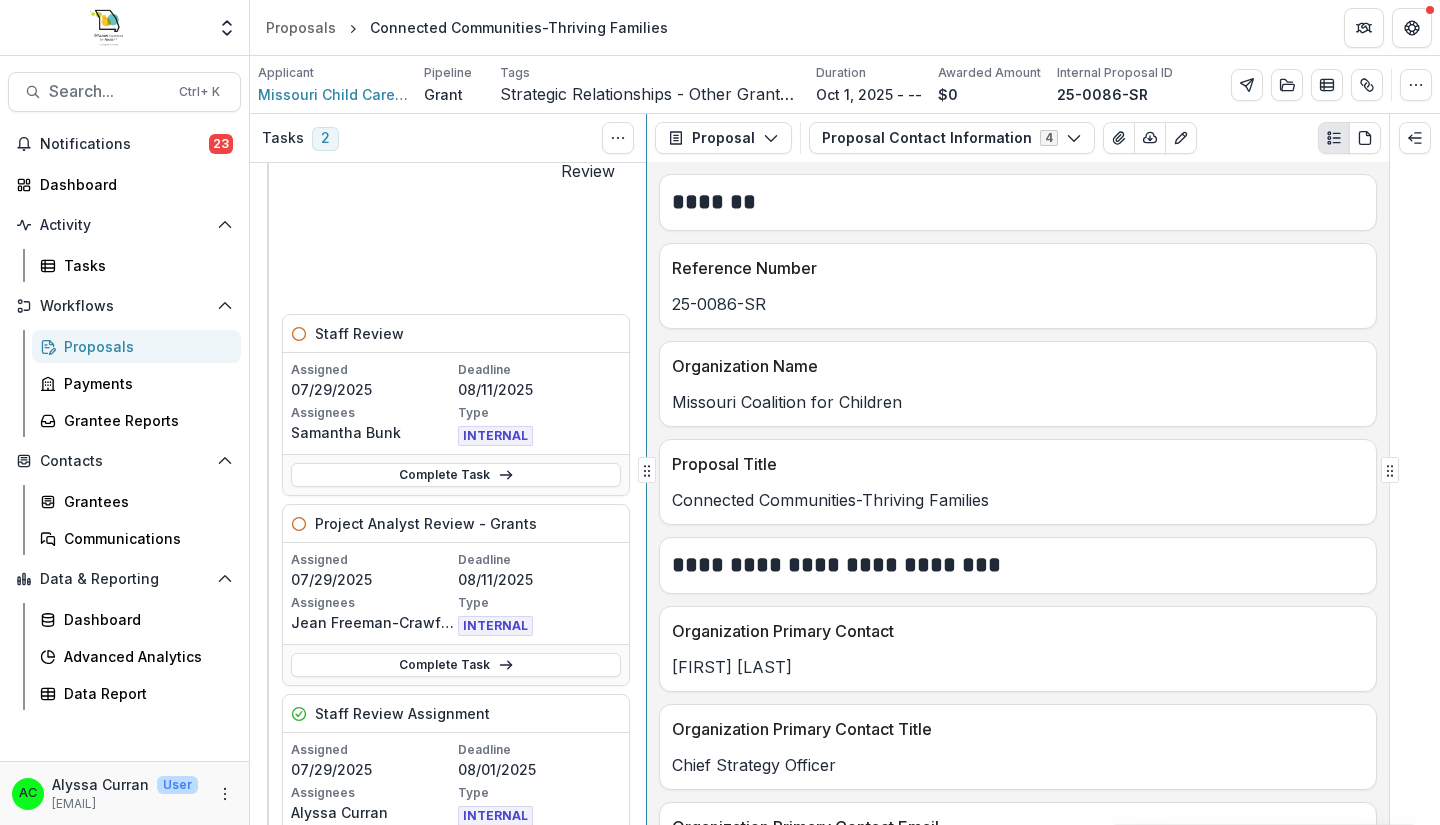 scroll, scrollTop: 231, scrollLeft: 0, axis: vertical 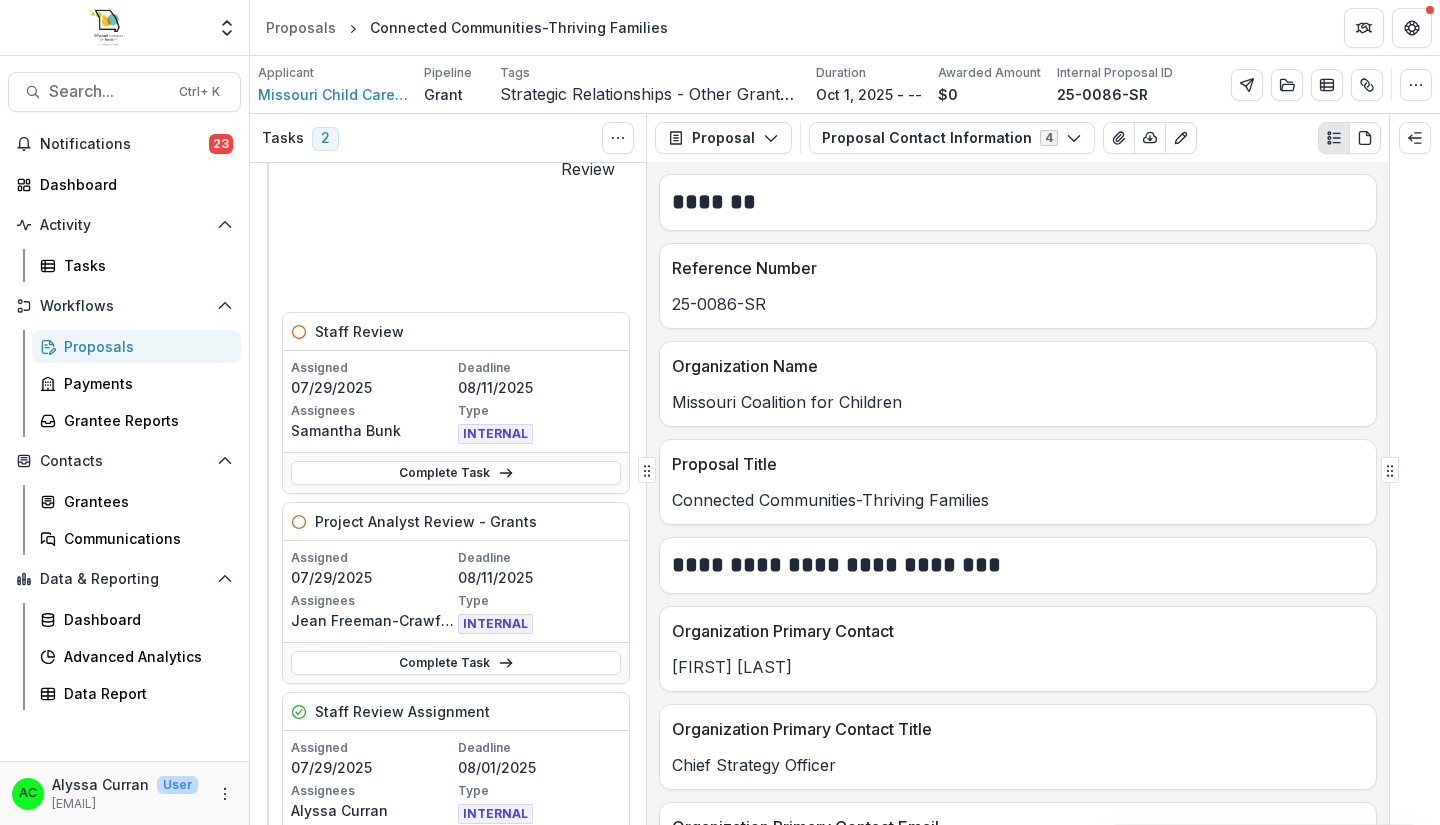 click on "Review Task" at bounding box center [456, 853] 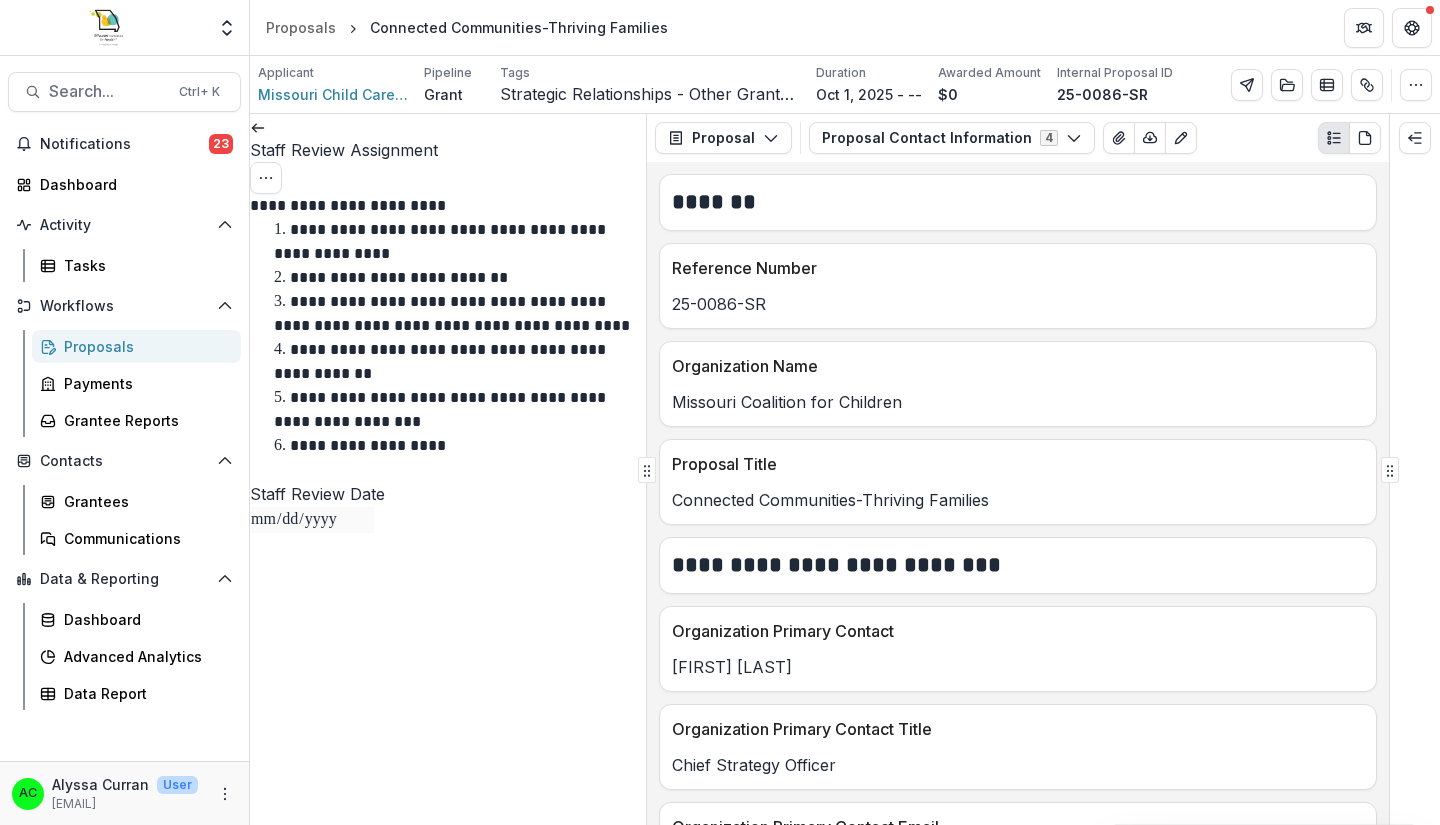 click at bounding box center (258, 126) 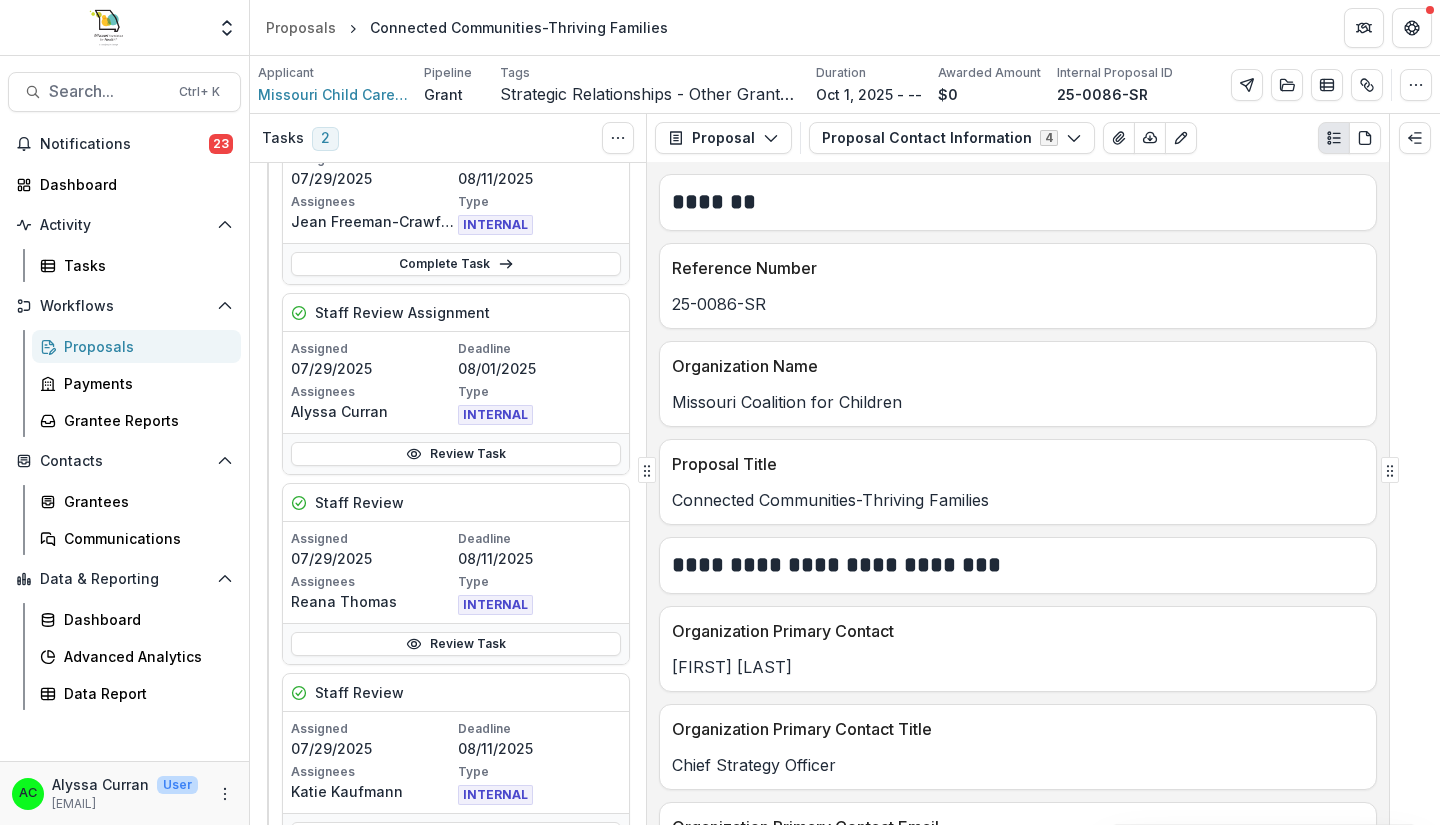 scroll, scrollTop: 637, scrollLeft: 0, axis: vertical 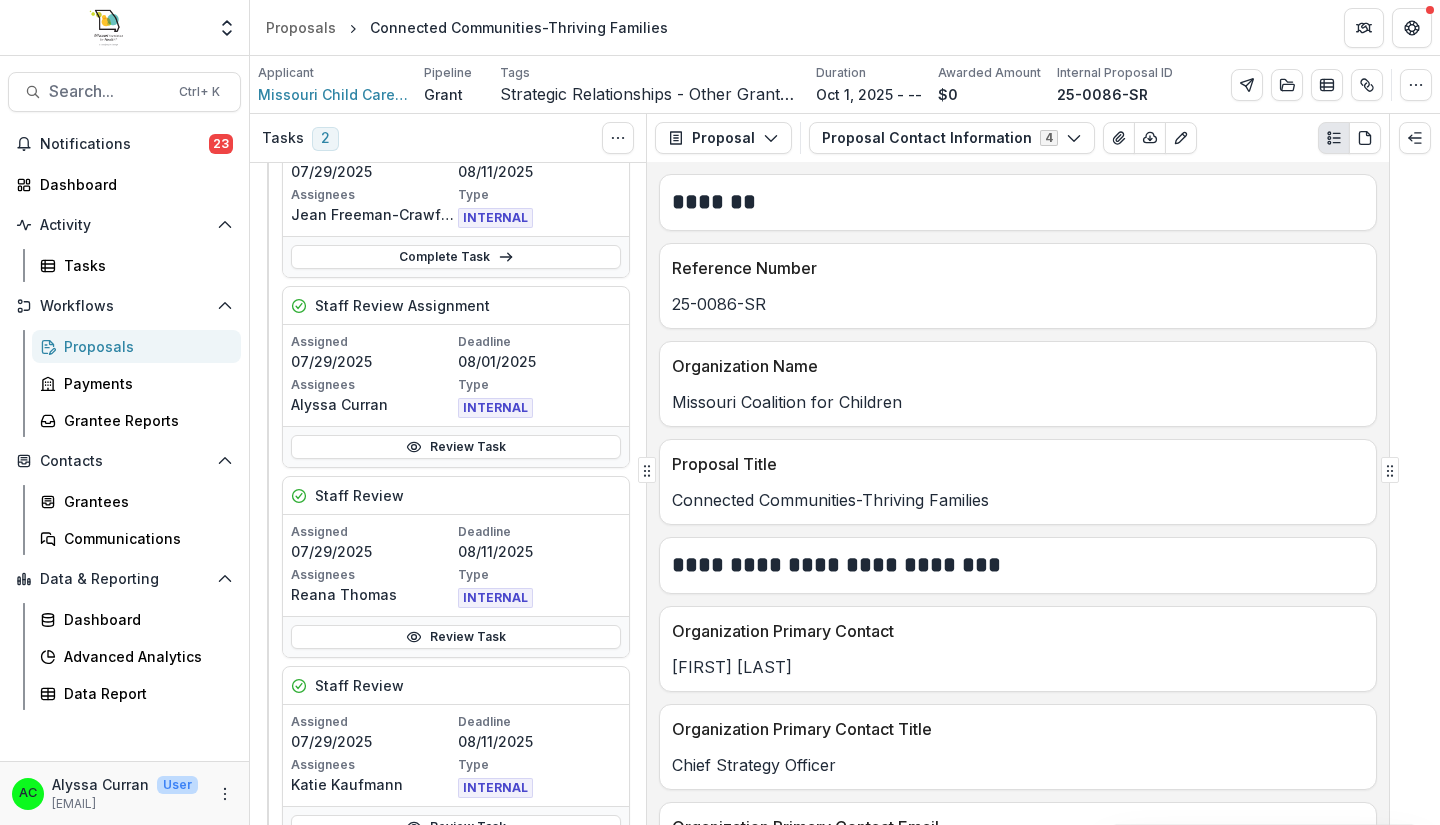 click on "Add Internal Reviewer" at bounding box center (444, 868) 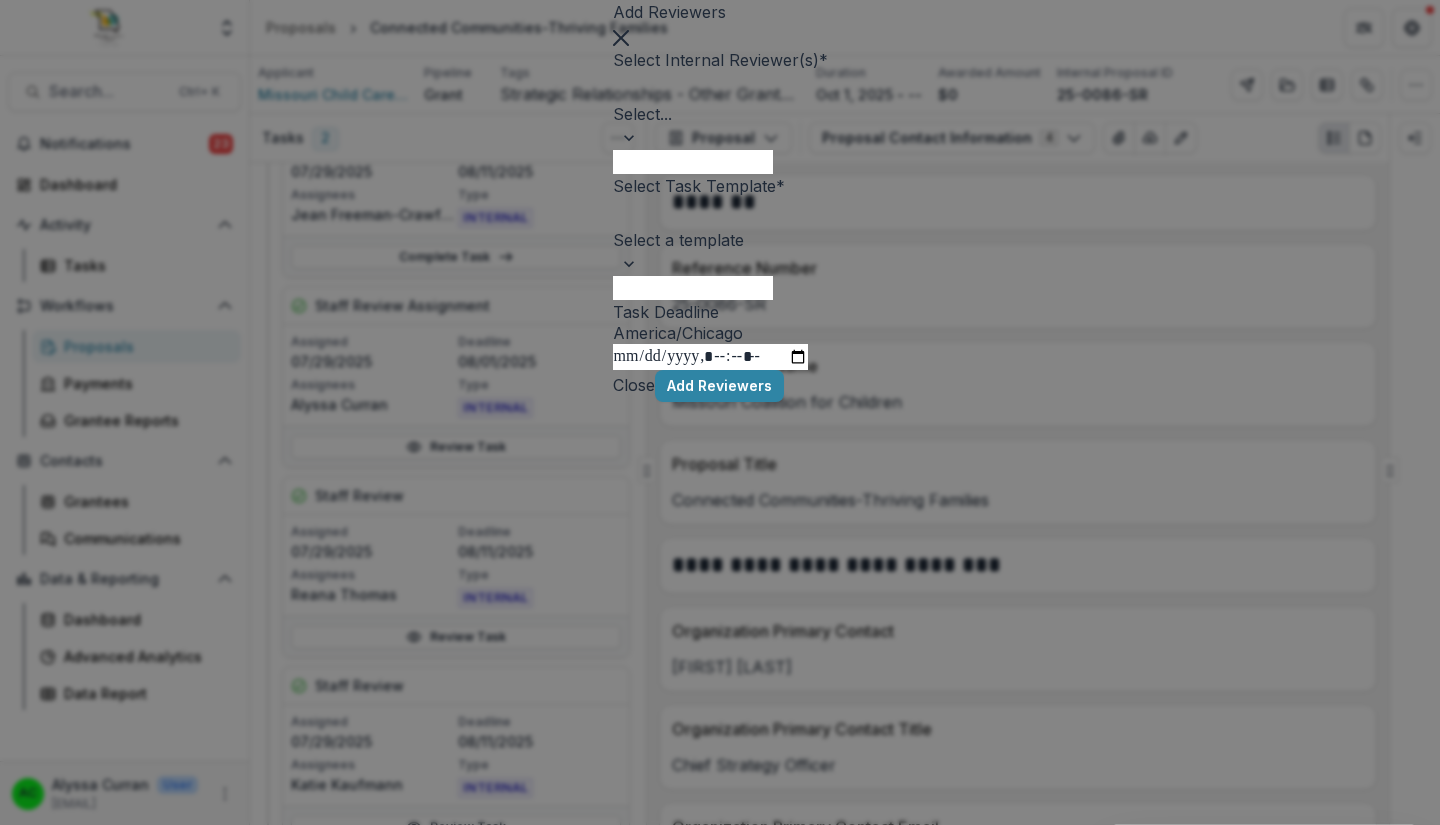 click at bounding box center (720, 88) 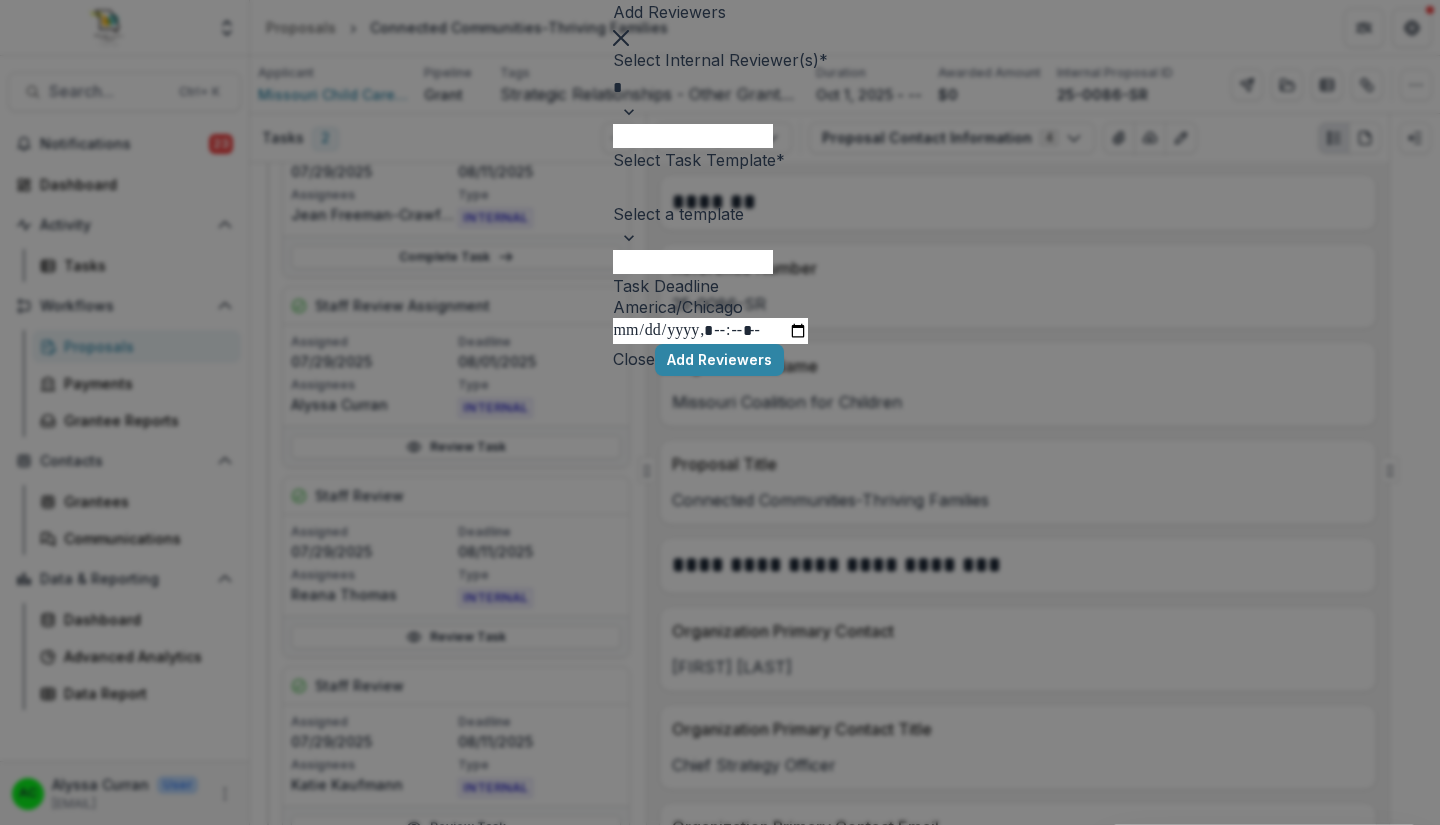 type on "**" 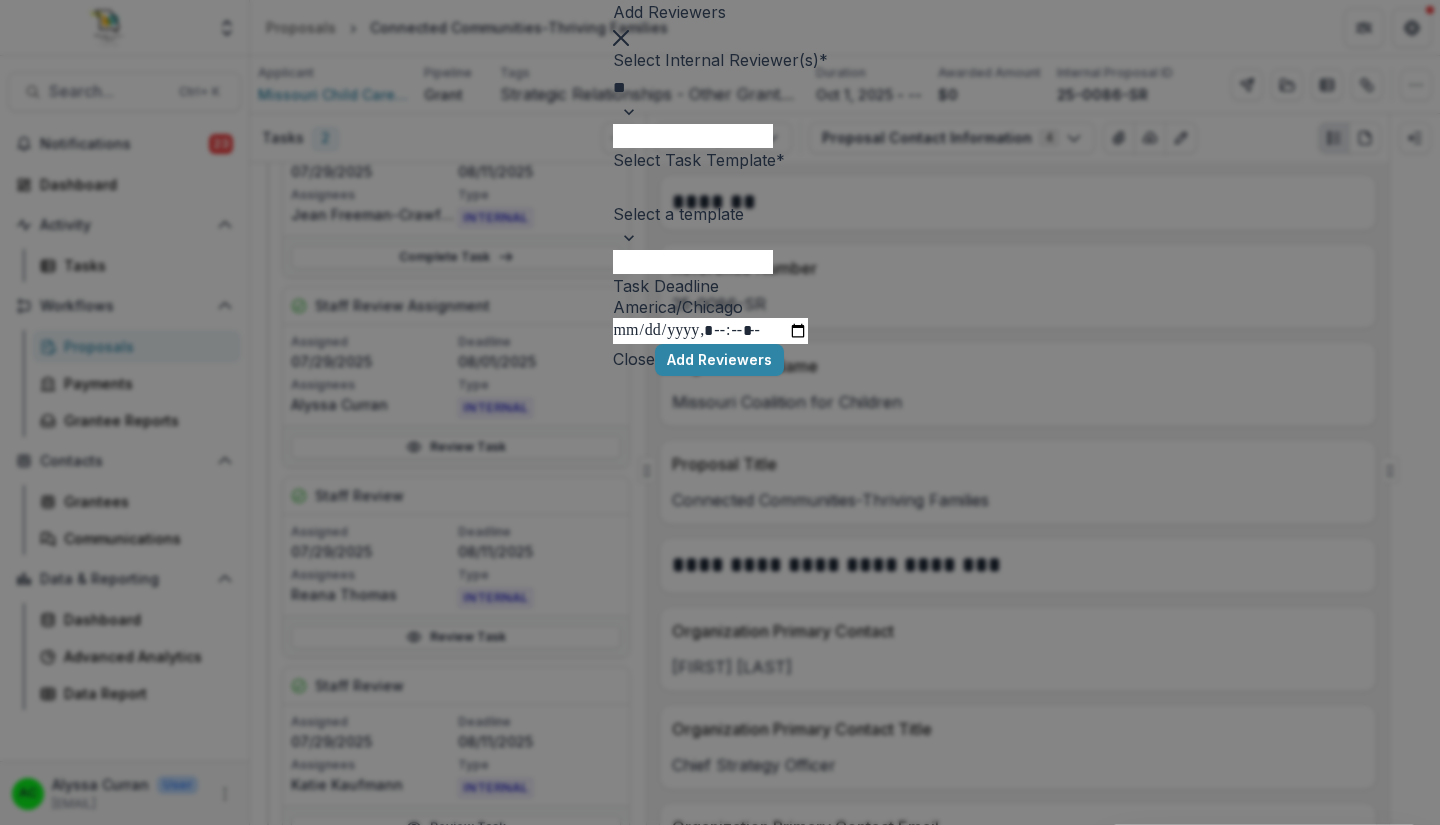 click on "[FIRST] [LAST] - [EMAIL]" at bounding box center (720, 933) 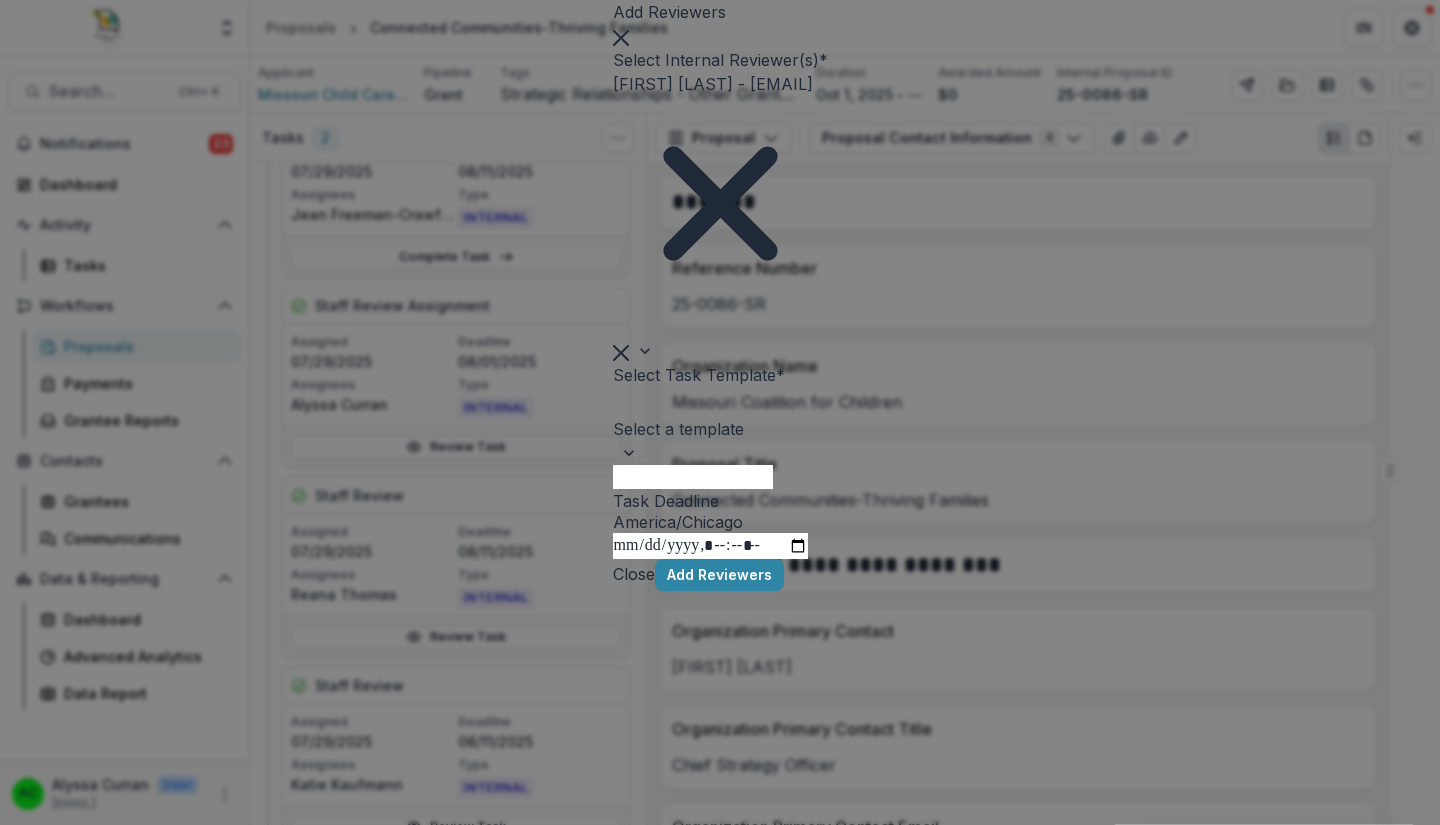 click at bounding box center (720, 403) 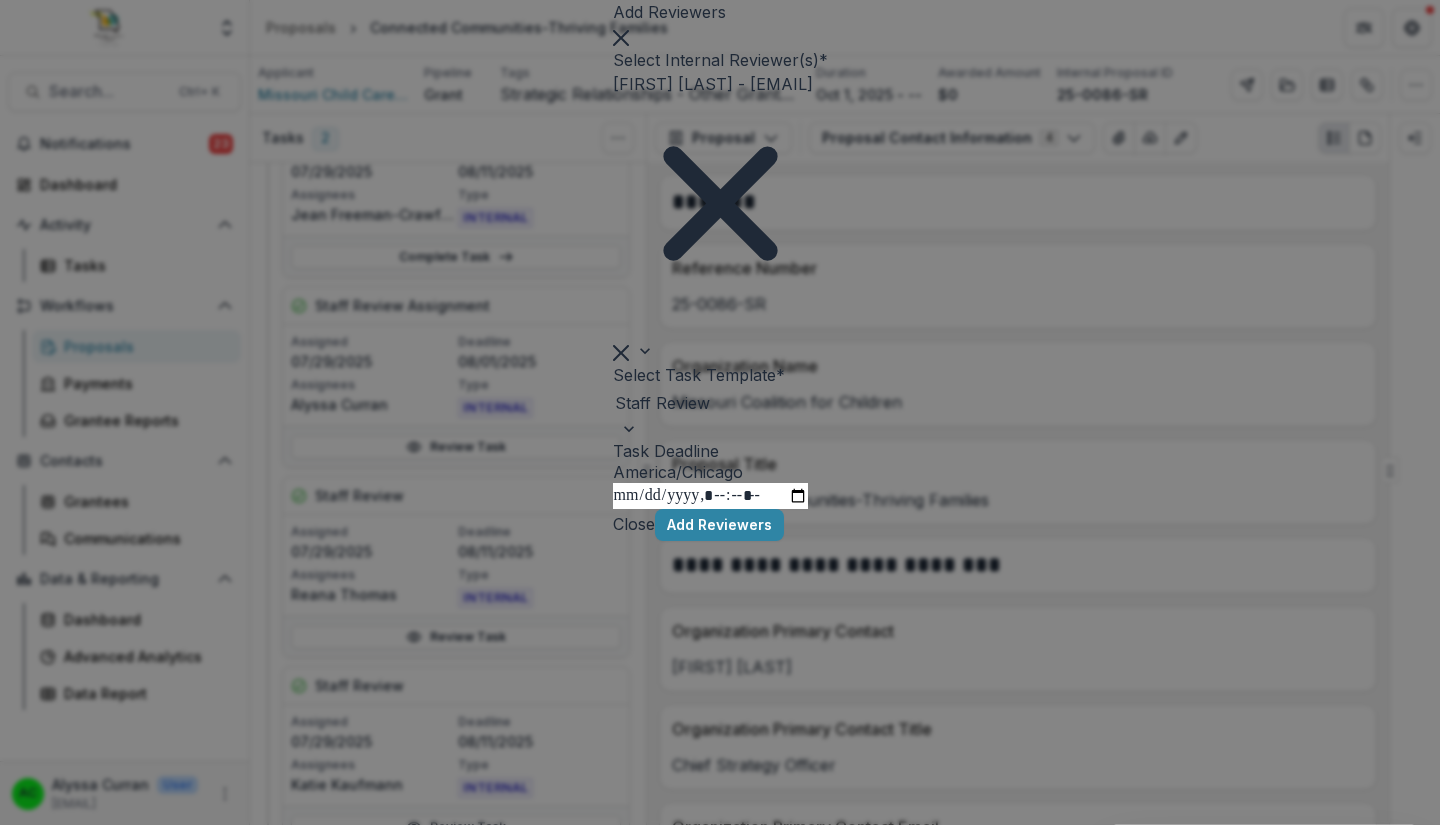 click on "Task Deadline" at bounding box center [710, 496] 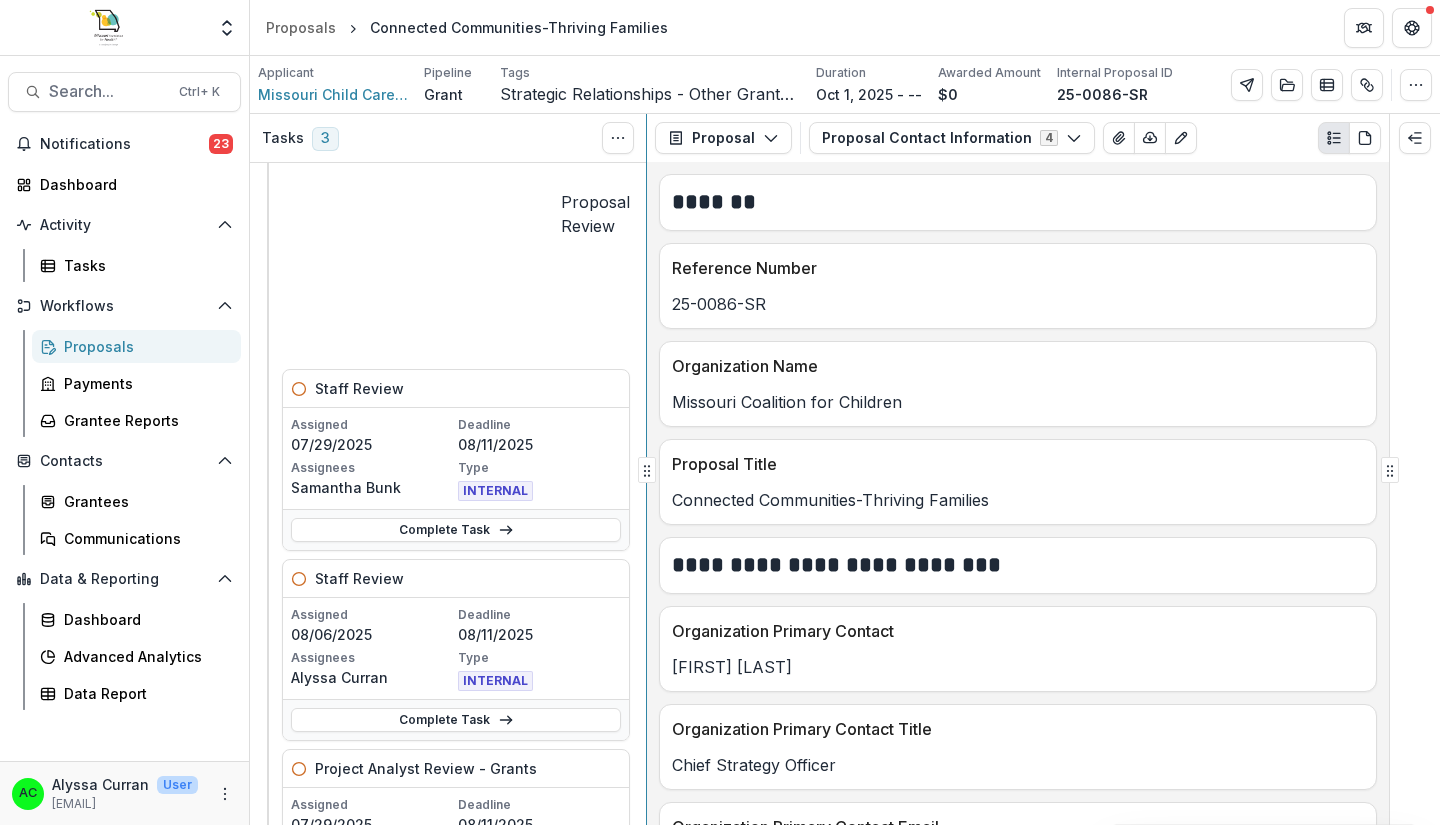 scroll, scrollTop: 216, scrollLeft: 0, axis: vertical 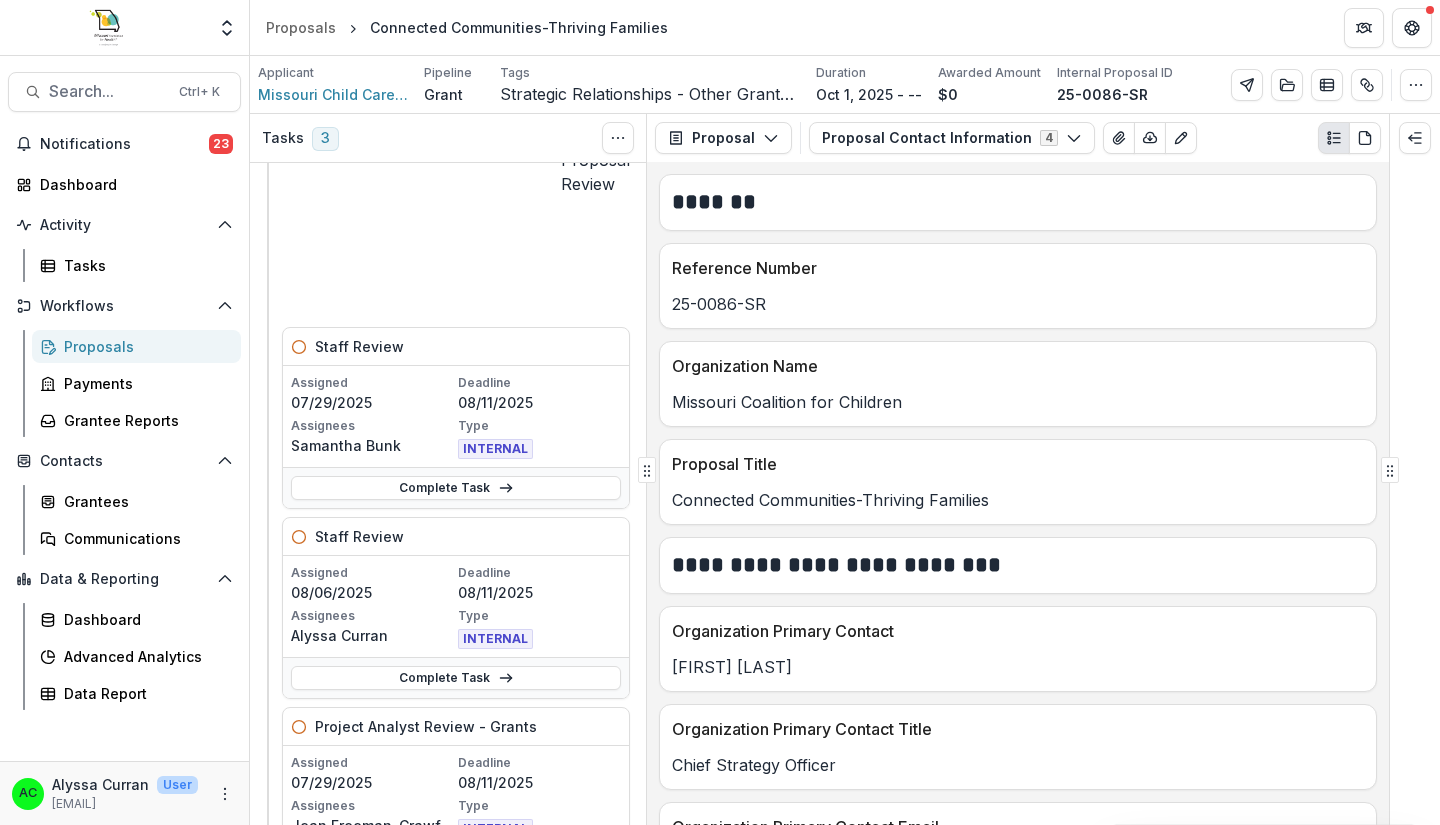click on "Complete Task" at bounding box center (456, 678) 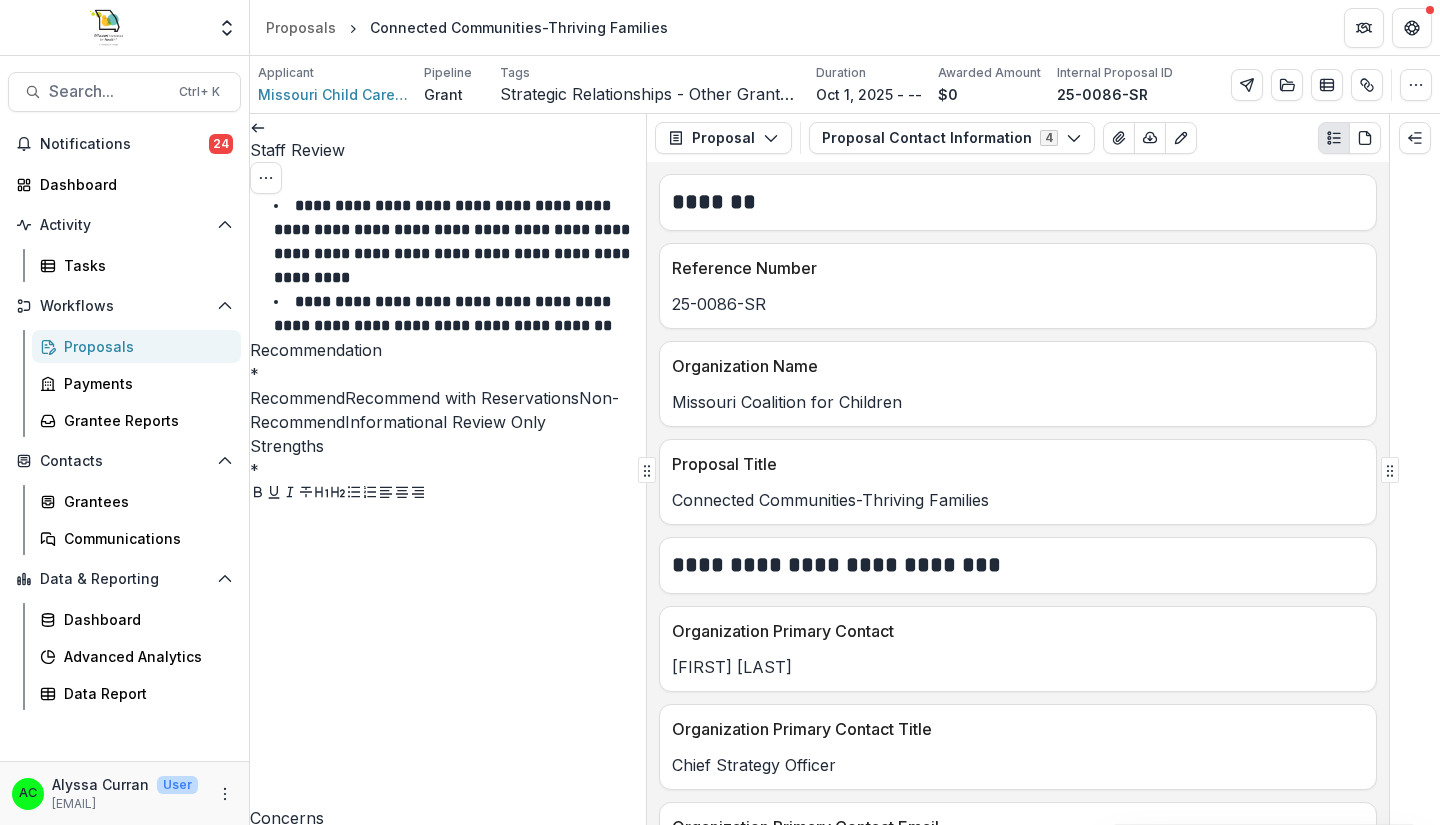 click 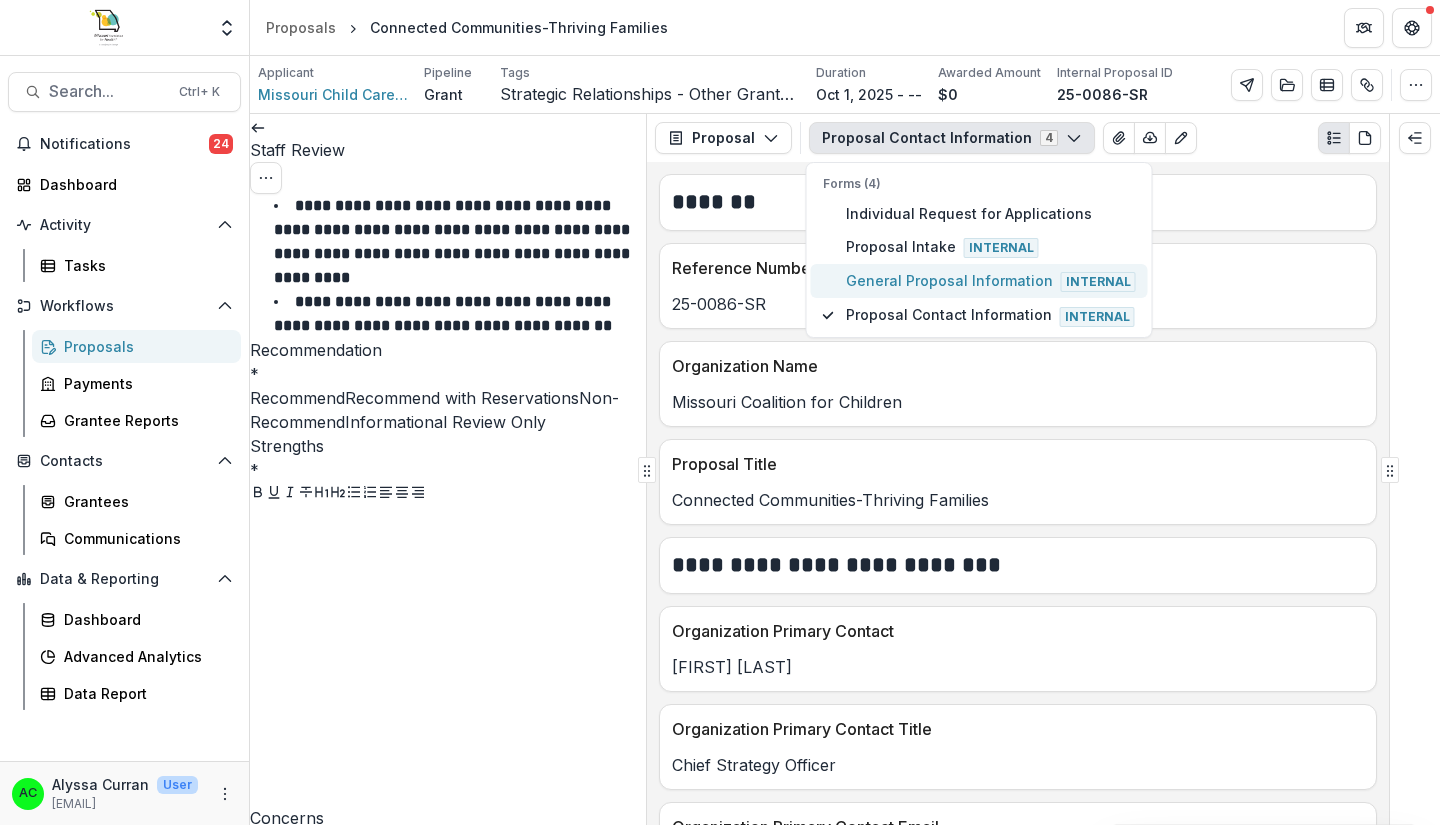 click on "General Proposal Information Internal" at bounding box center (991, 281) 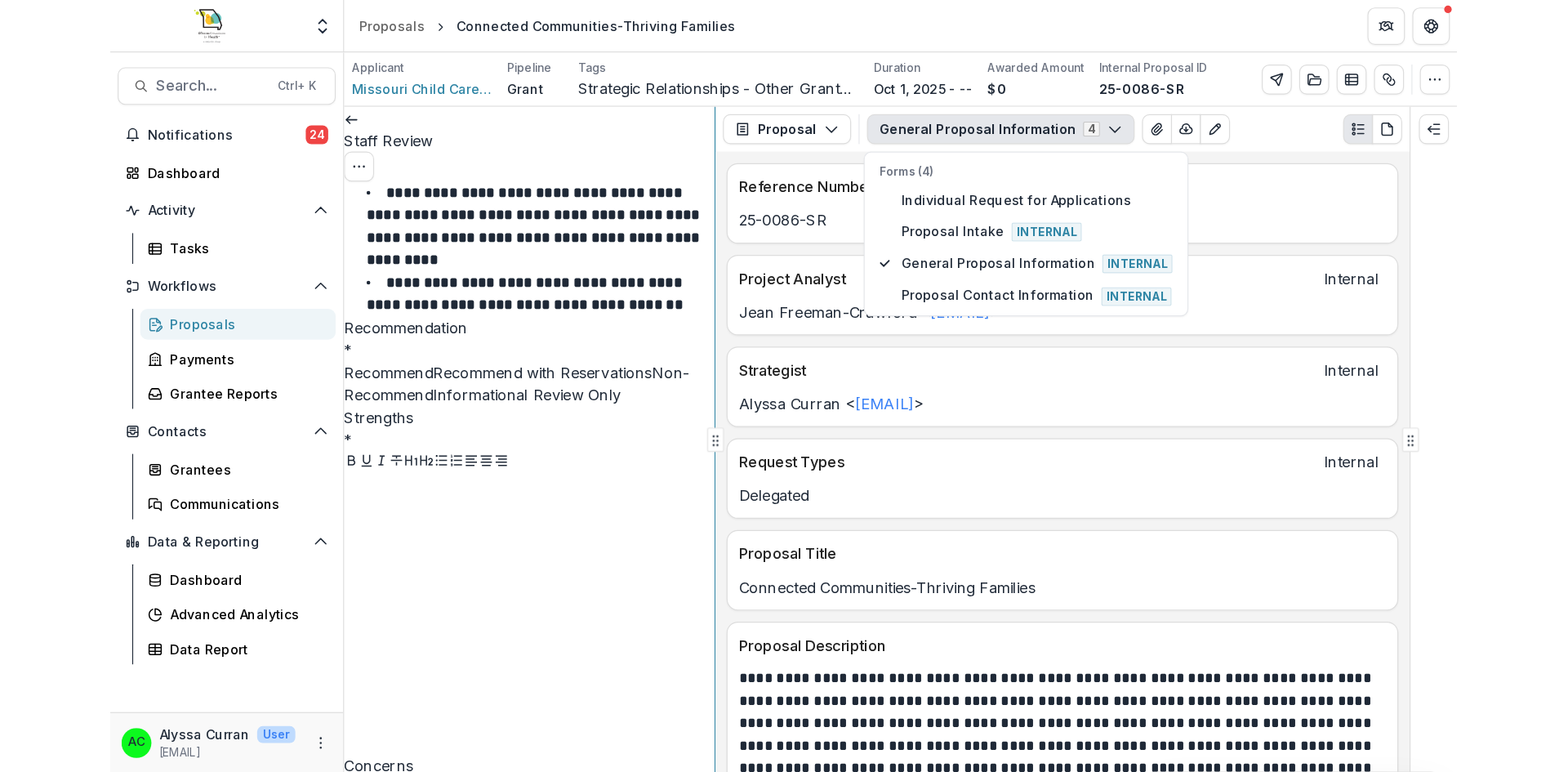 scroll, scrollTop: 0, scrollLeft: 0, axis: both 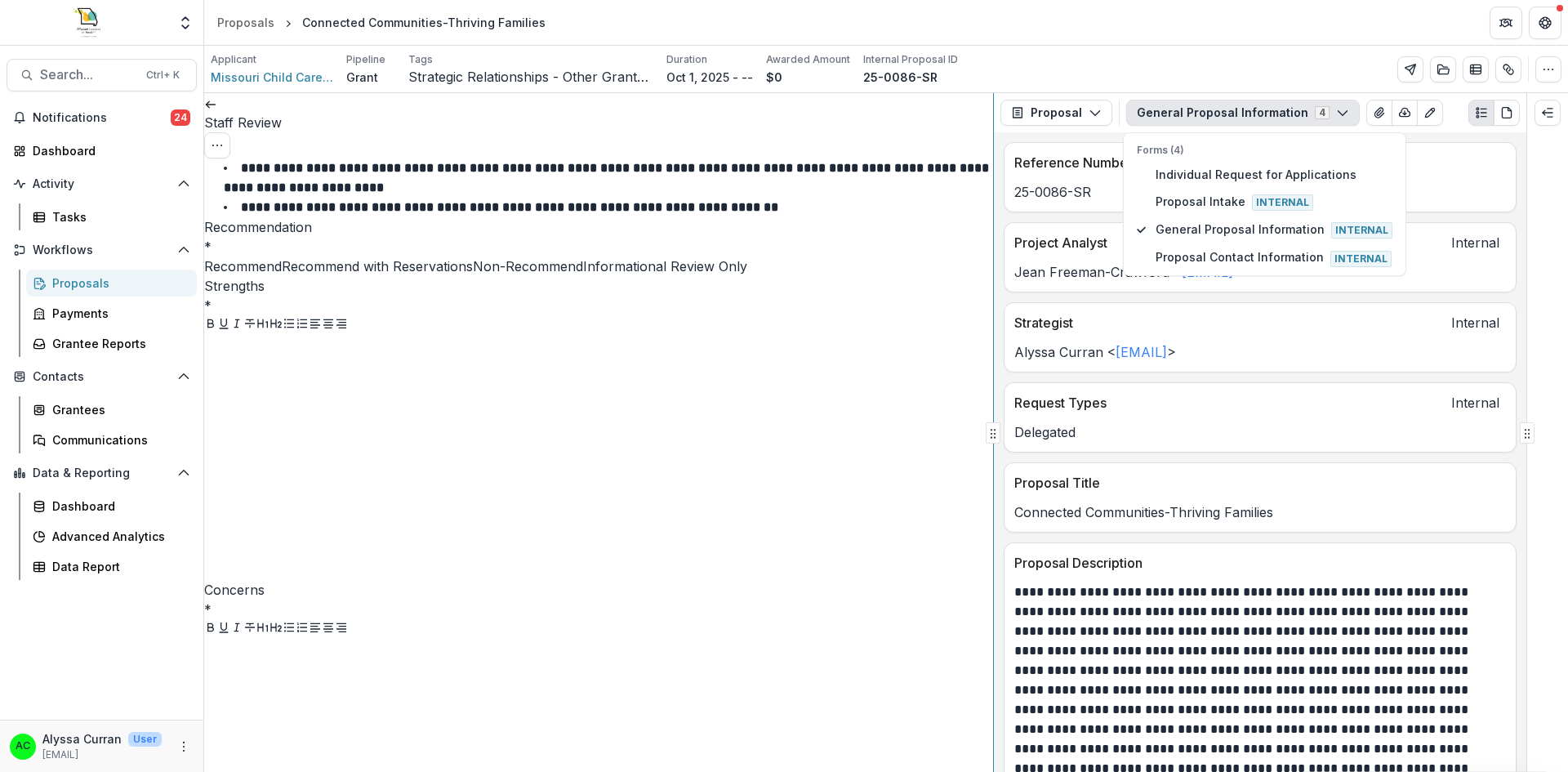 click on "Reference Number [NUMBER] Project Analyst Internal [FIRST] [LAST] < [EMAIL] > Strategist Internal [FIRST] [LAST] < [EMAIL] > Request Types [PERCENTAGE]% [NUMBER]" at bounding box center [886, 432] 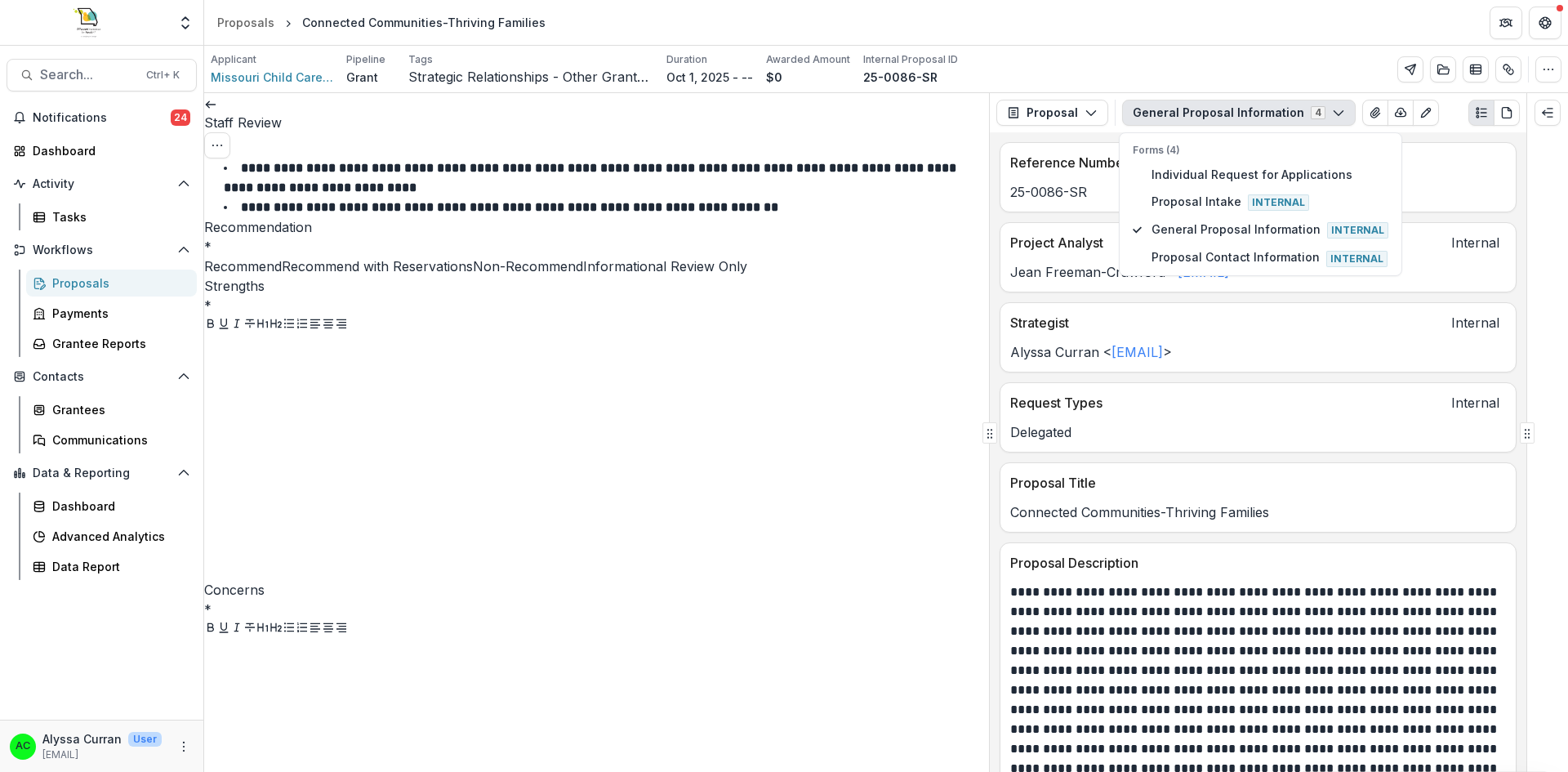 click on "Reference Number" at bounding box center (1254, 163) 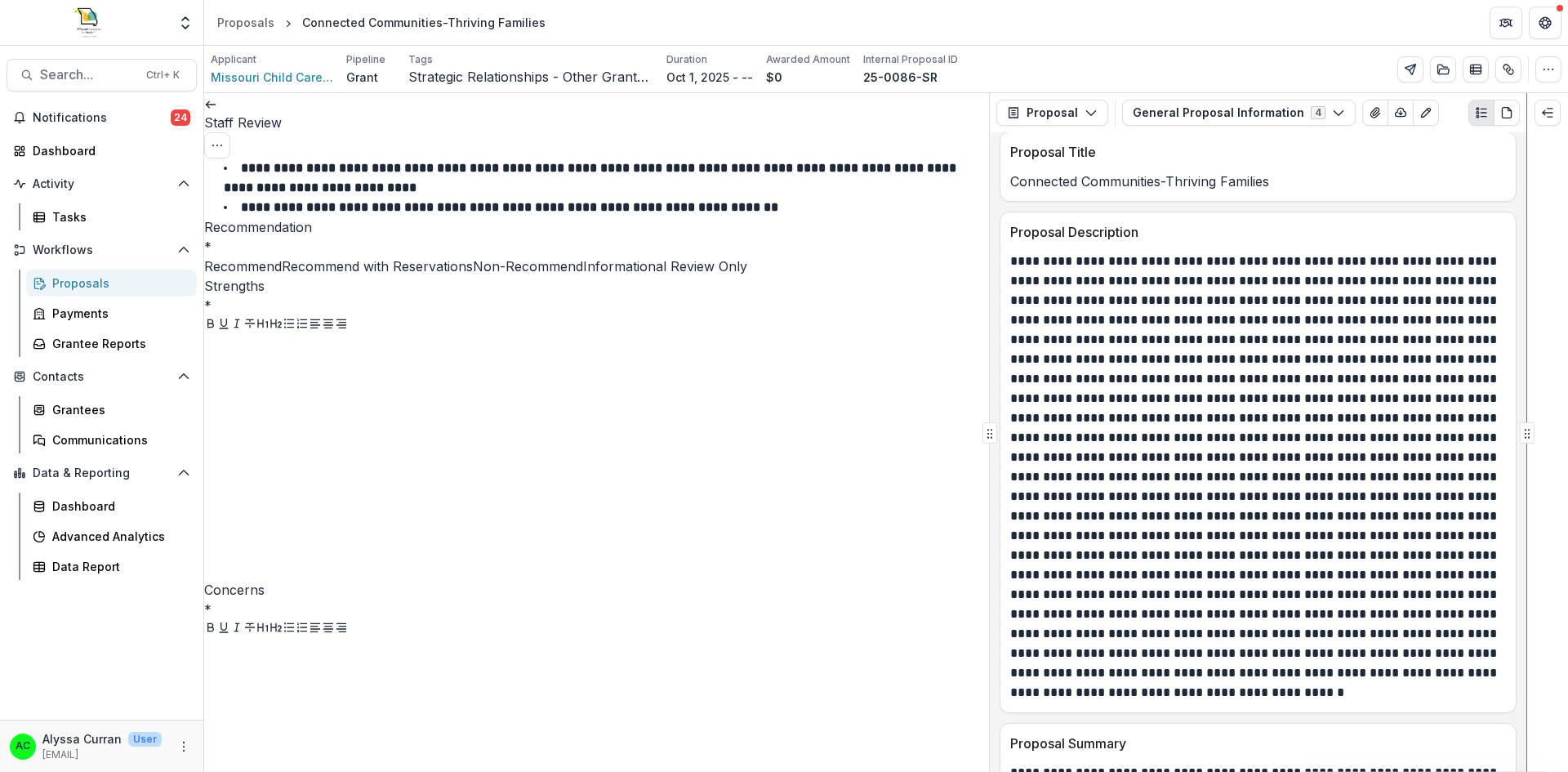 scroll, scrollTop: 342, scrollLeft: 0, axis: vertical 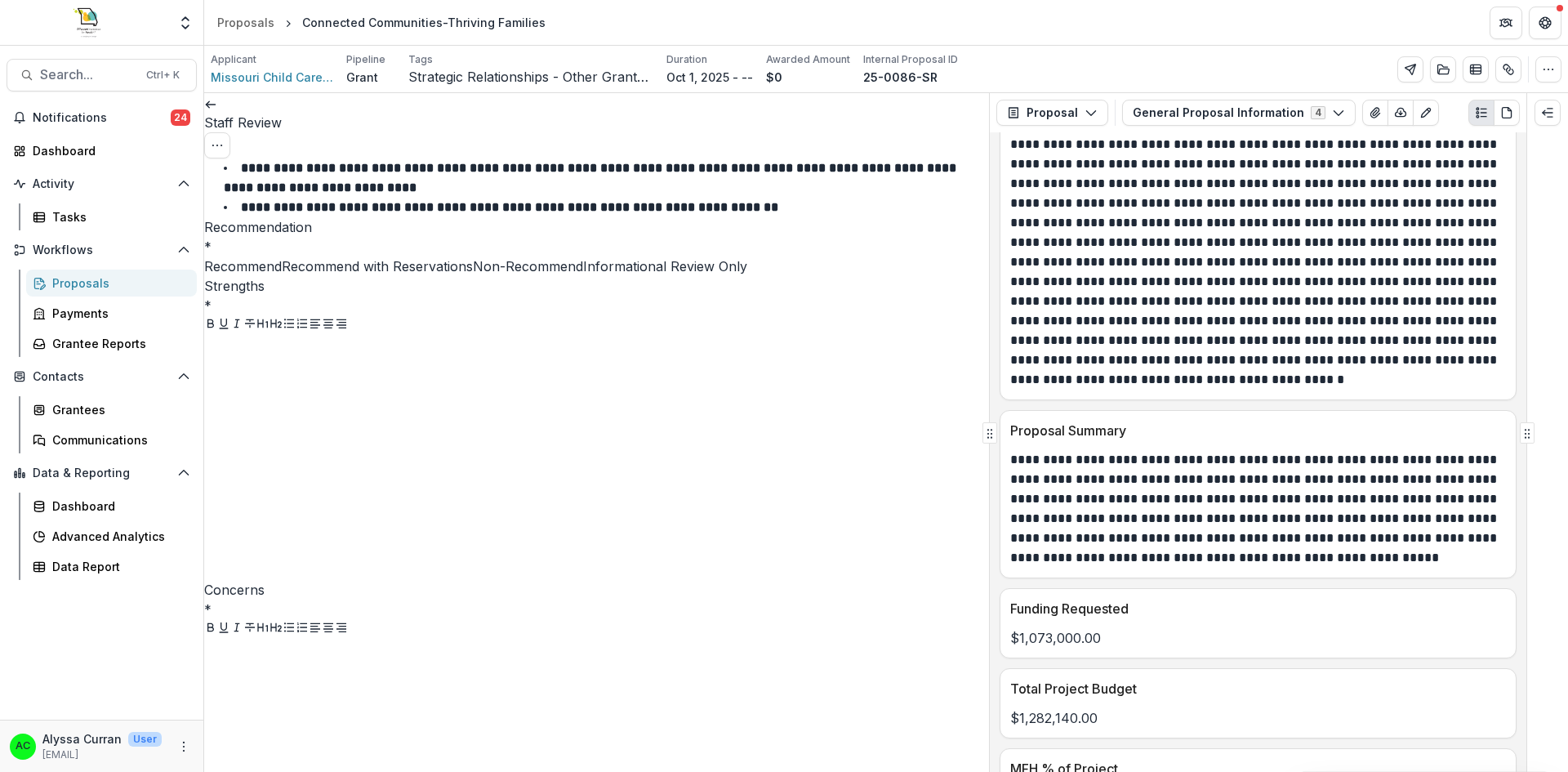 type 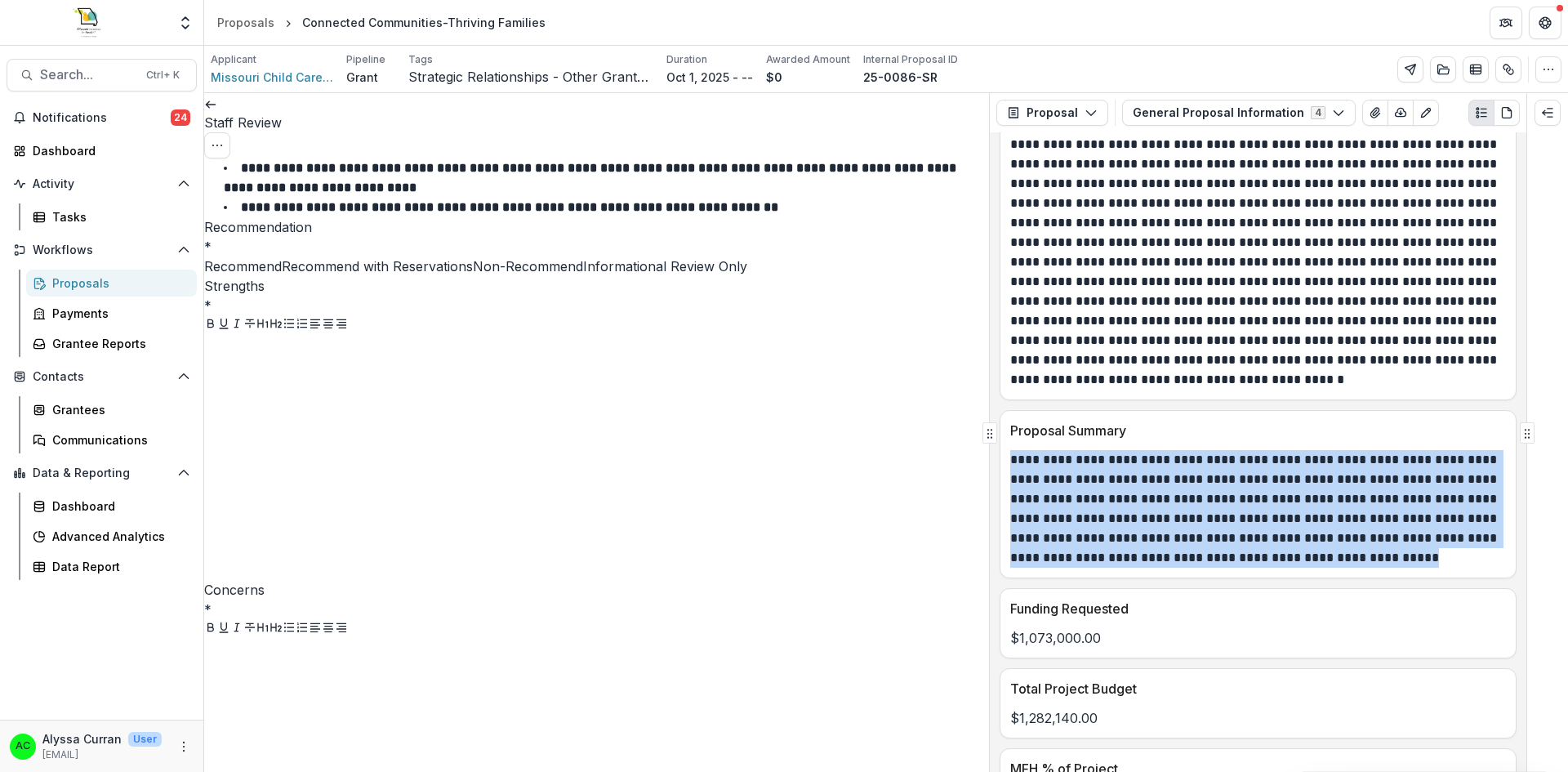 drag, startPoint x: 1012, startPoint y: 452, endPoint x: 1437, endPoint y: 581, distance: 444.1464 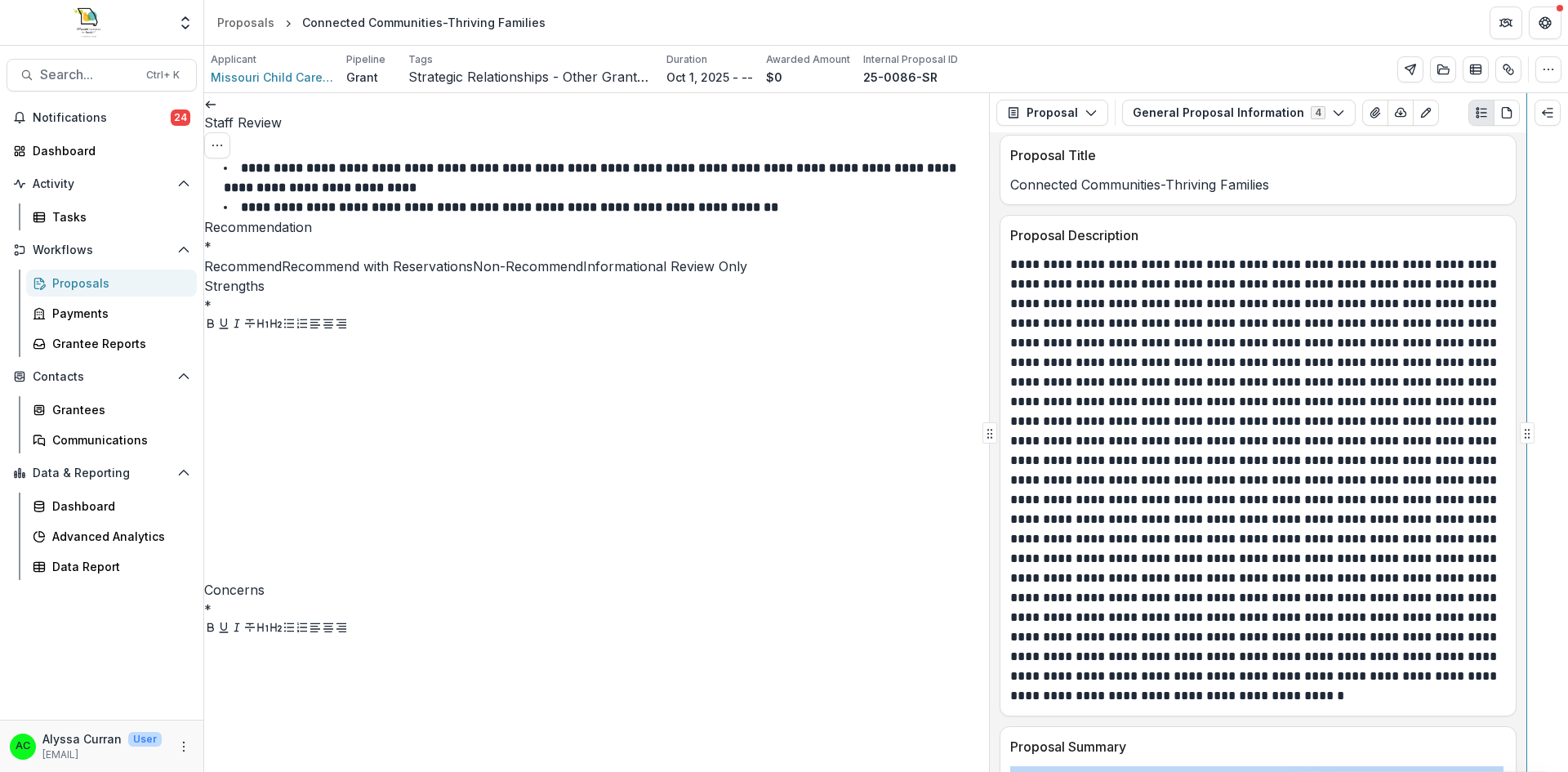 scroll, scrollTop: 331, scrollLeft: 0, axis: vertical 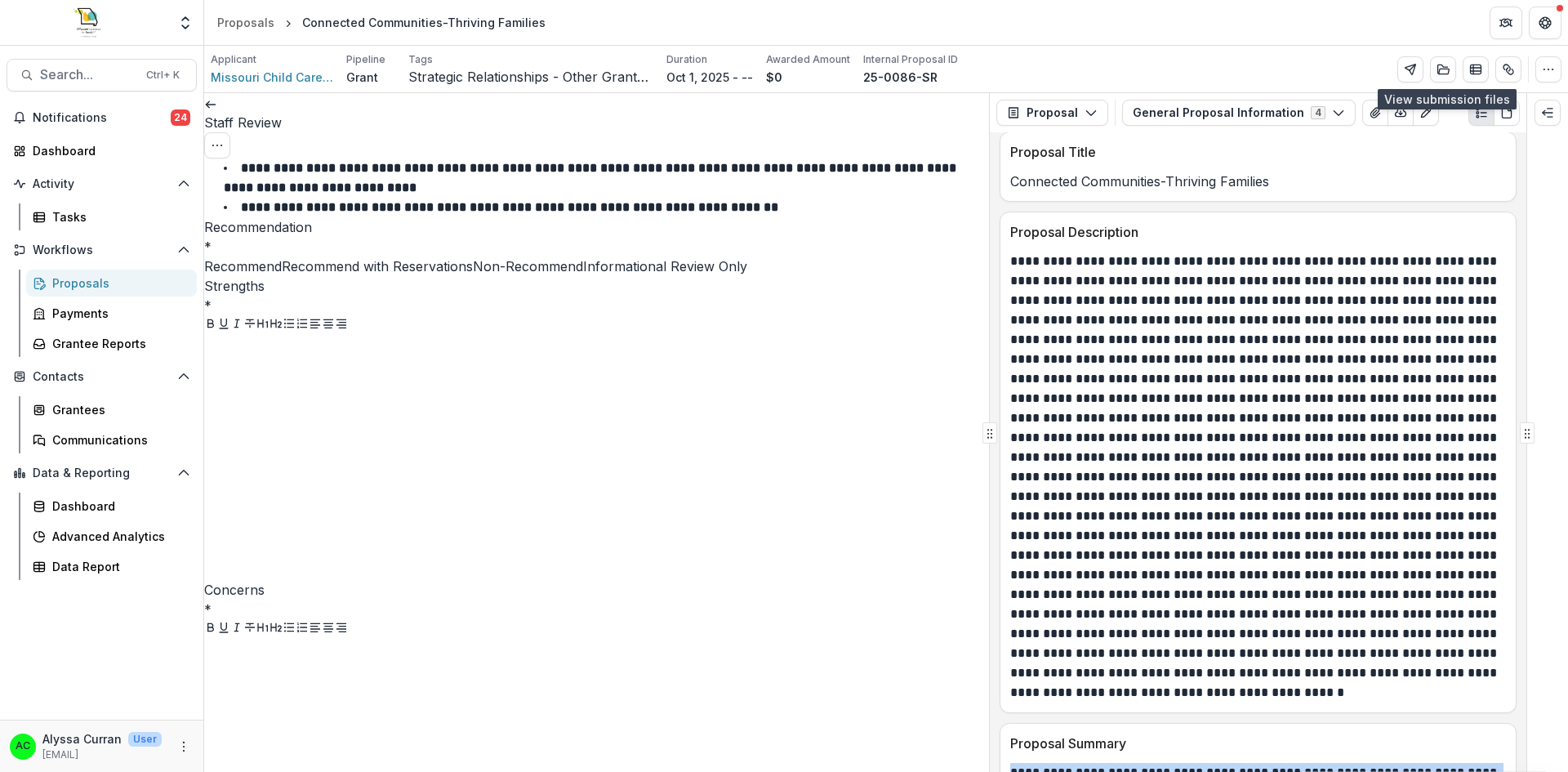 click at bounding box center [1443, 69] 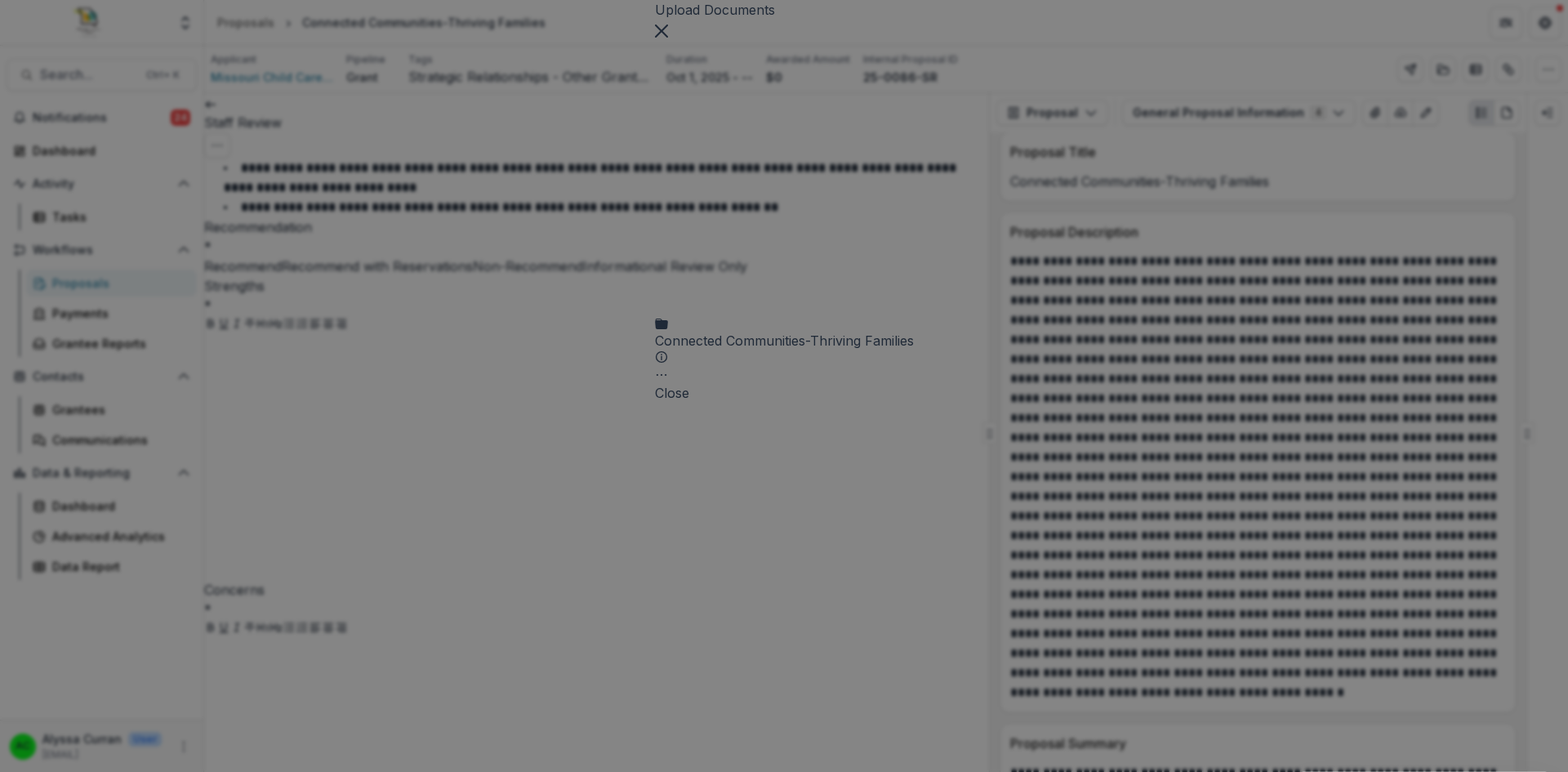 click on "Connected Communities-Thriving Families" at bounding box center (784, 341) 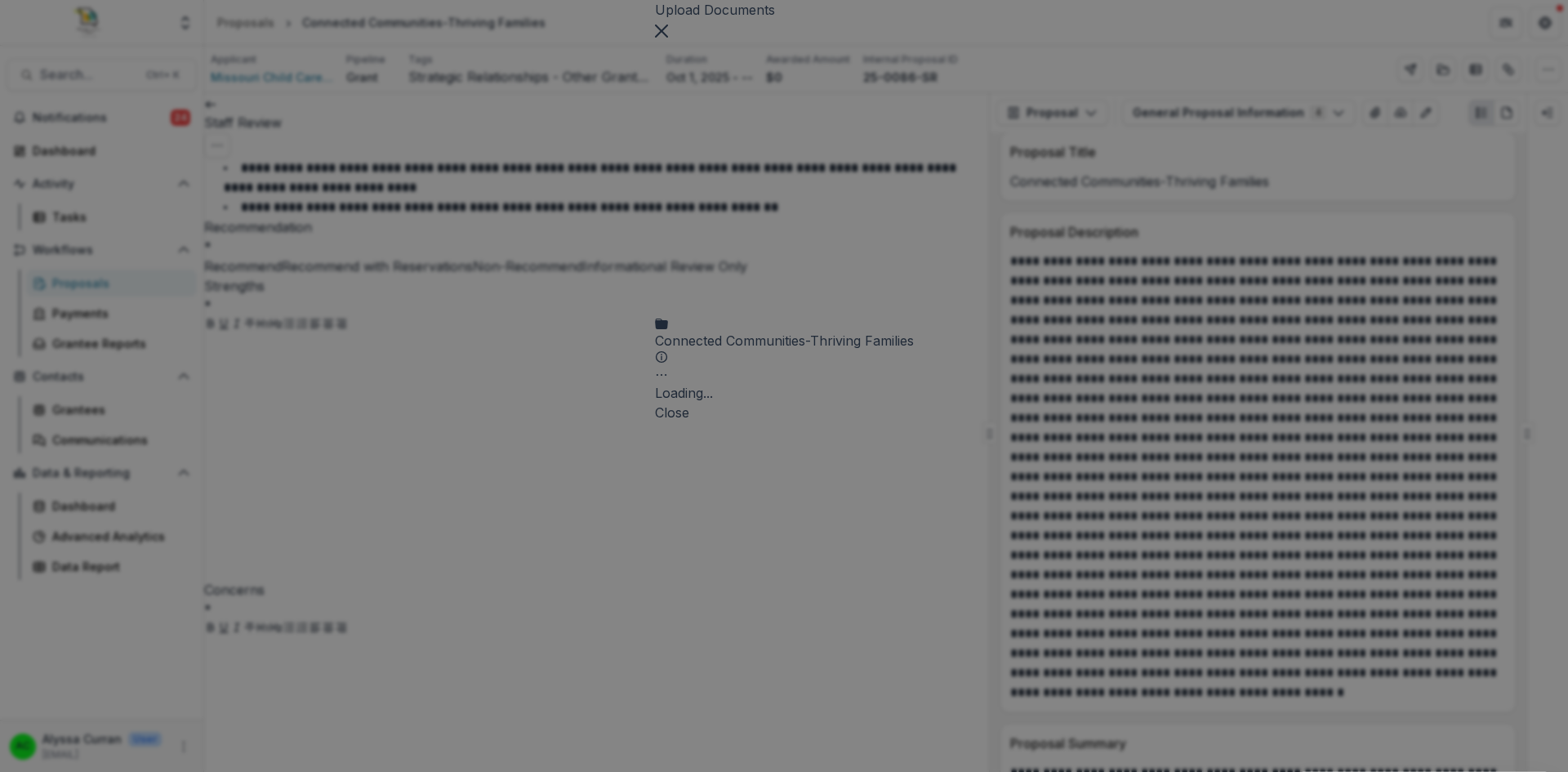 click on "Connected Communities-Thriving Families" at bounding box center (784, 341) 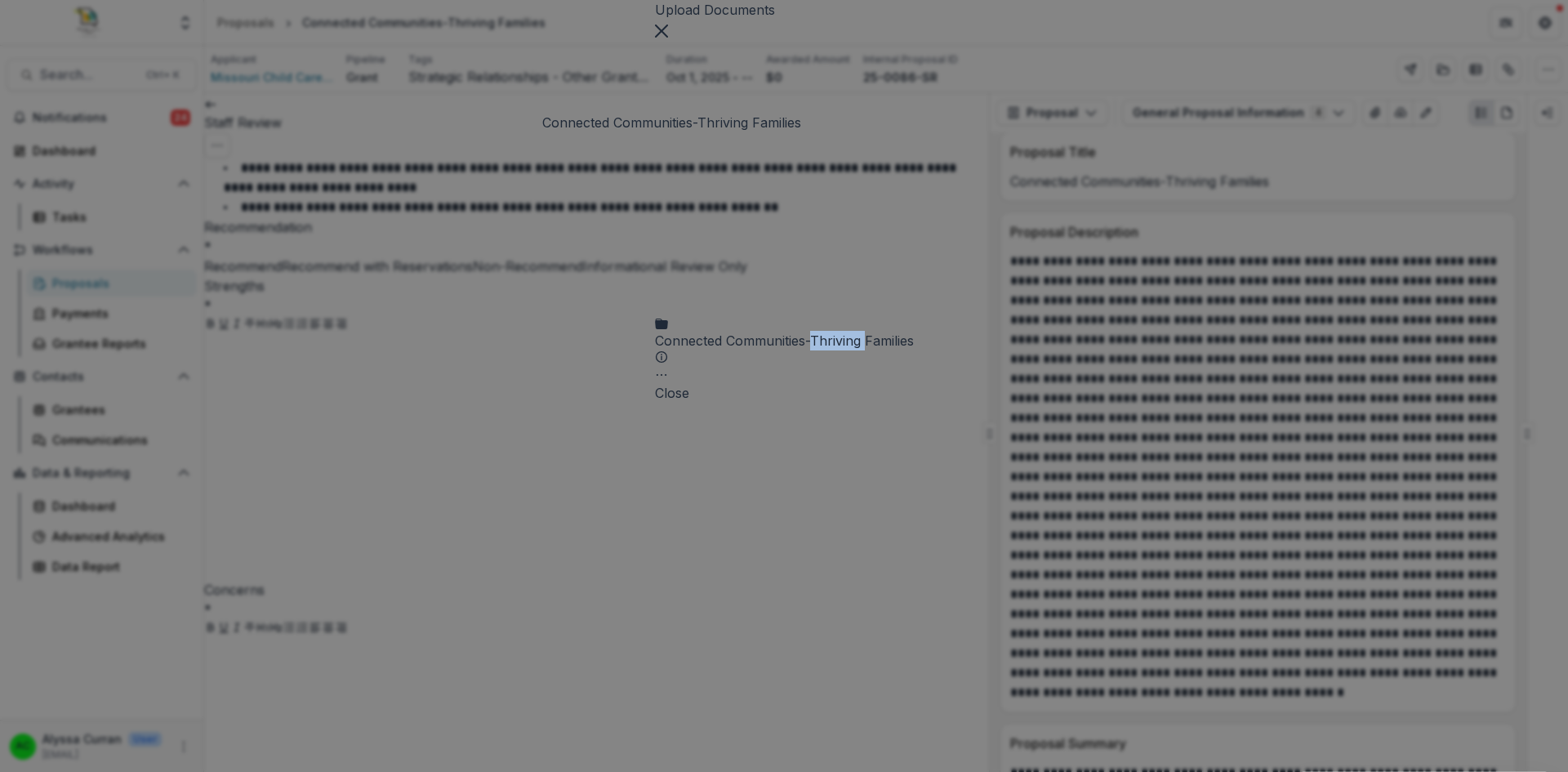 click on "Connected Communities-Thriving Families" at bounding box center [784, 341] 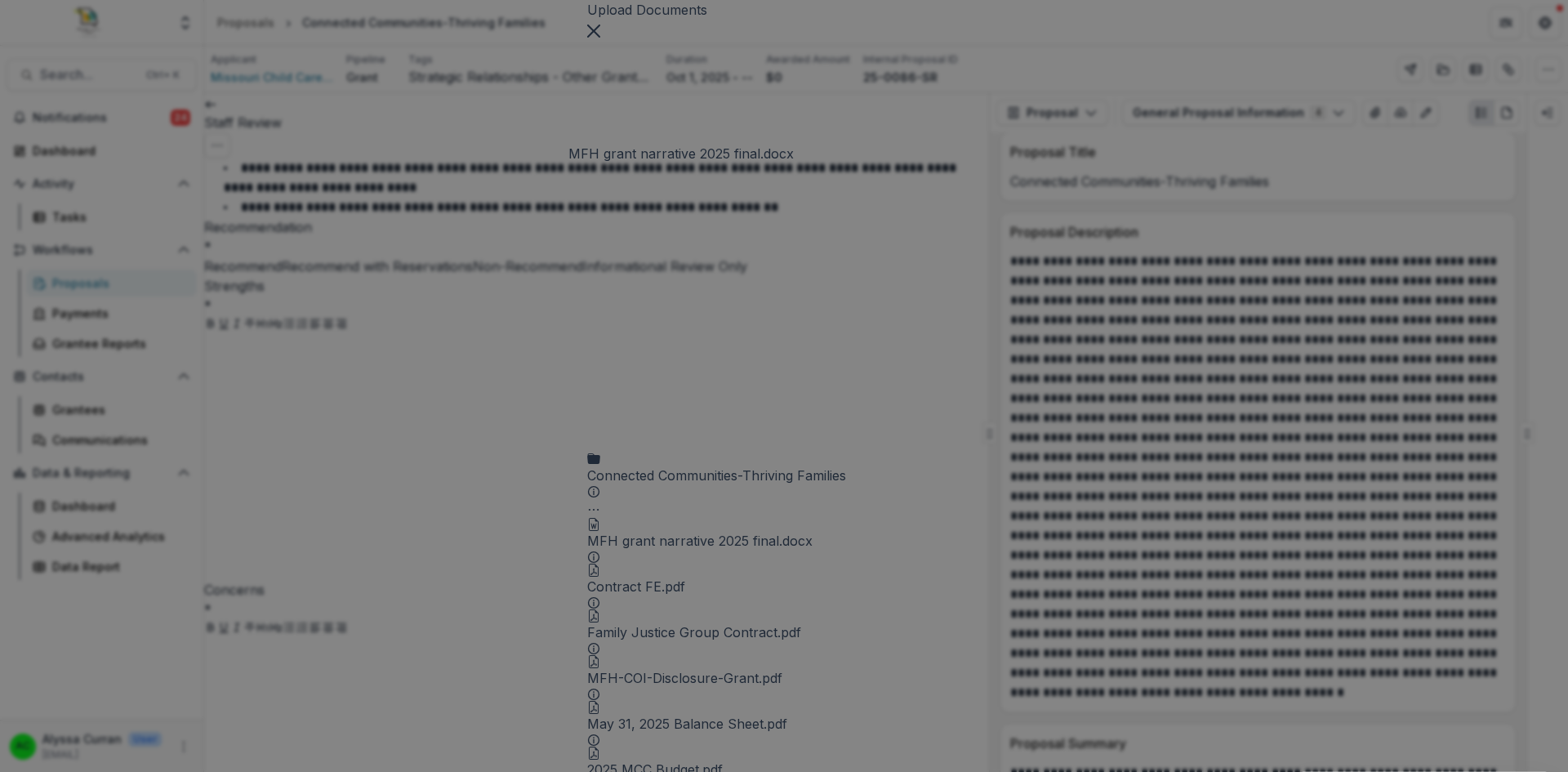 click on "MFH grant narrative 2025 final.docx" at bounding box center [700, 541] 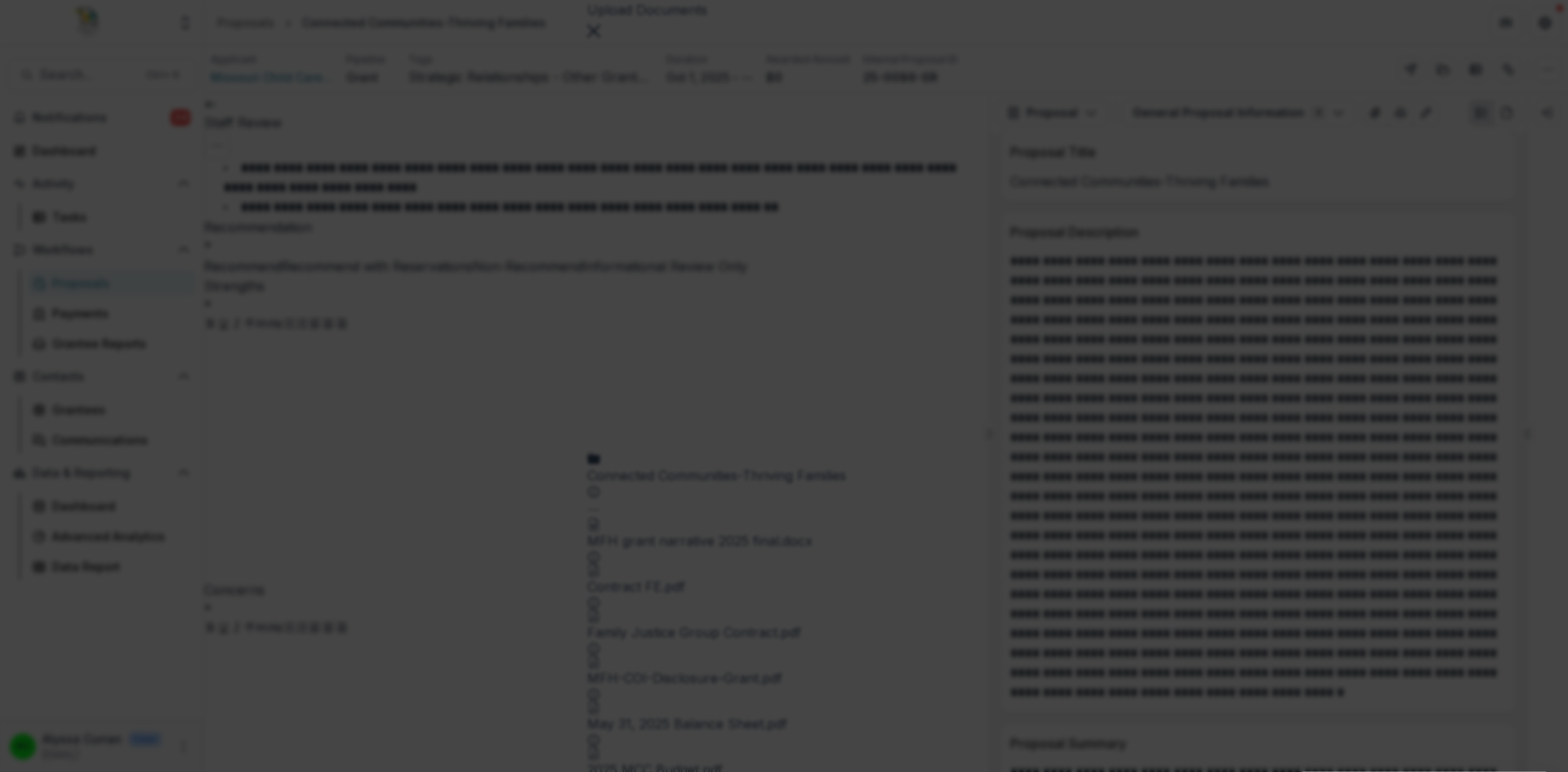 click 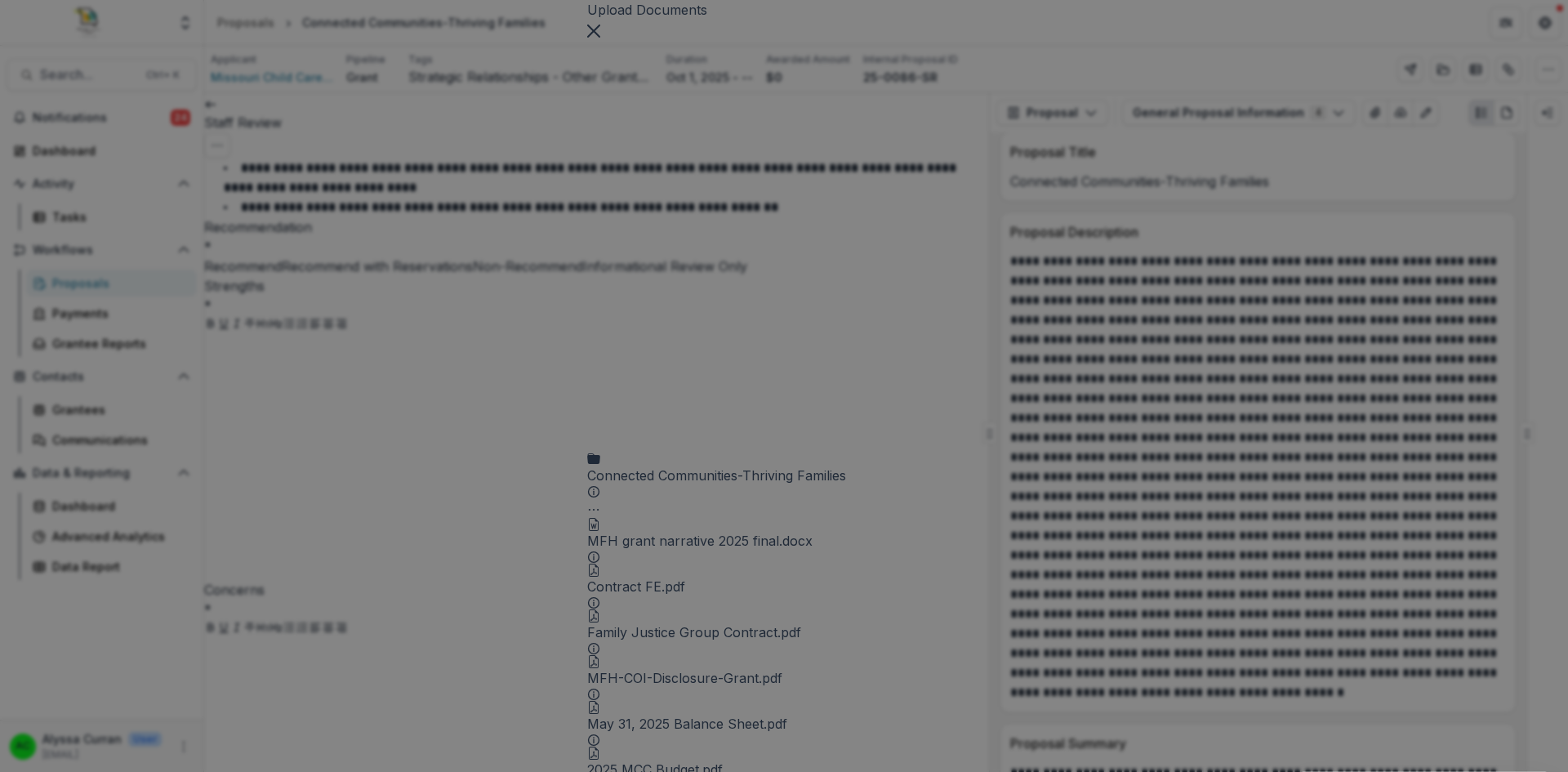 scroll, scrollTop: 250, scrollLeft: 0, axis: vertical 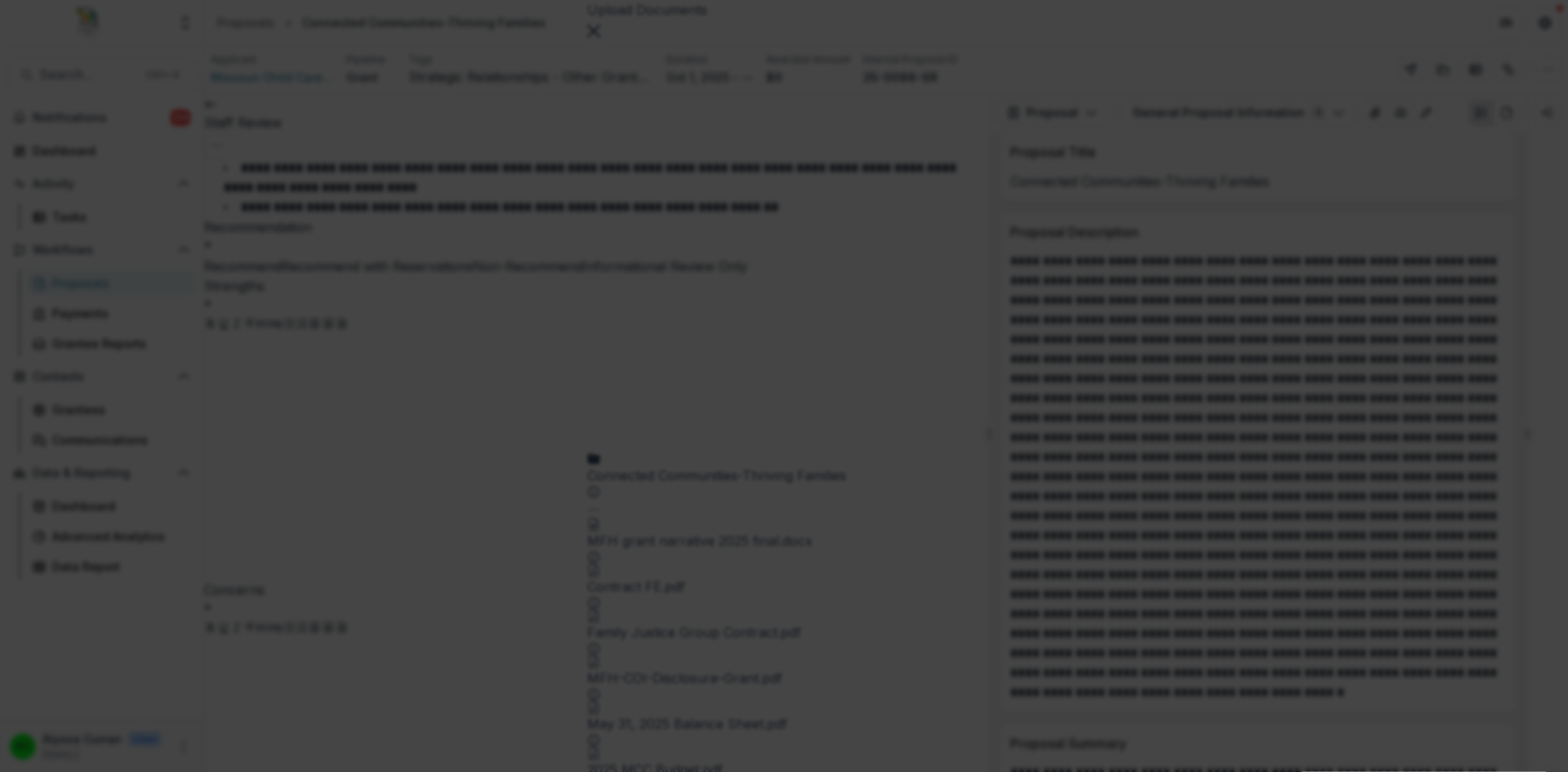 click 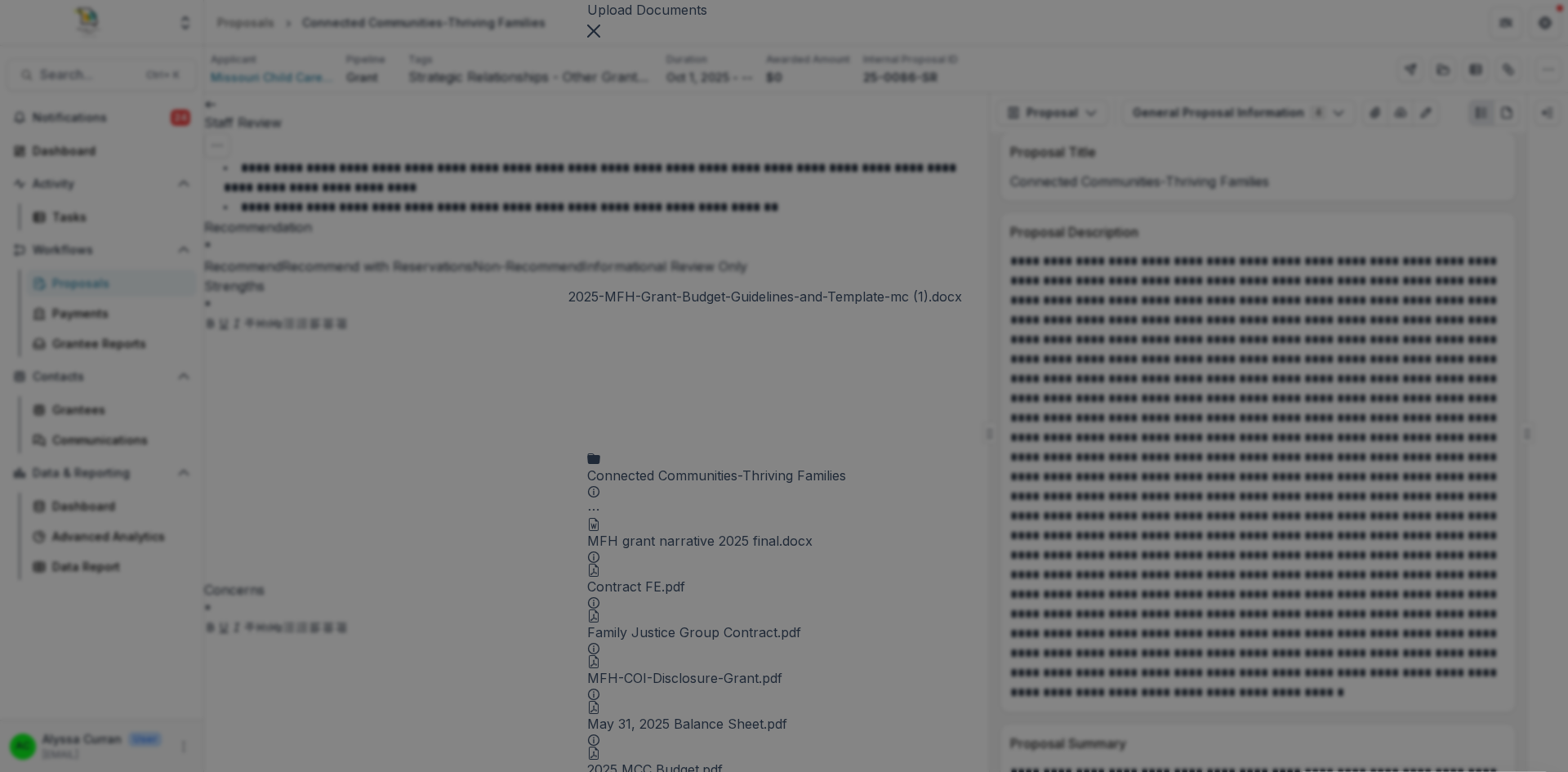 click on "2025-MFH-Grant-Budget-Guidelines-and-Template-mc (1).docx" at bounding box center (784, 1136) 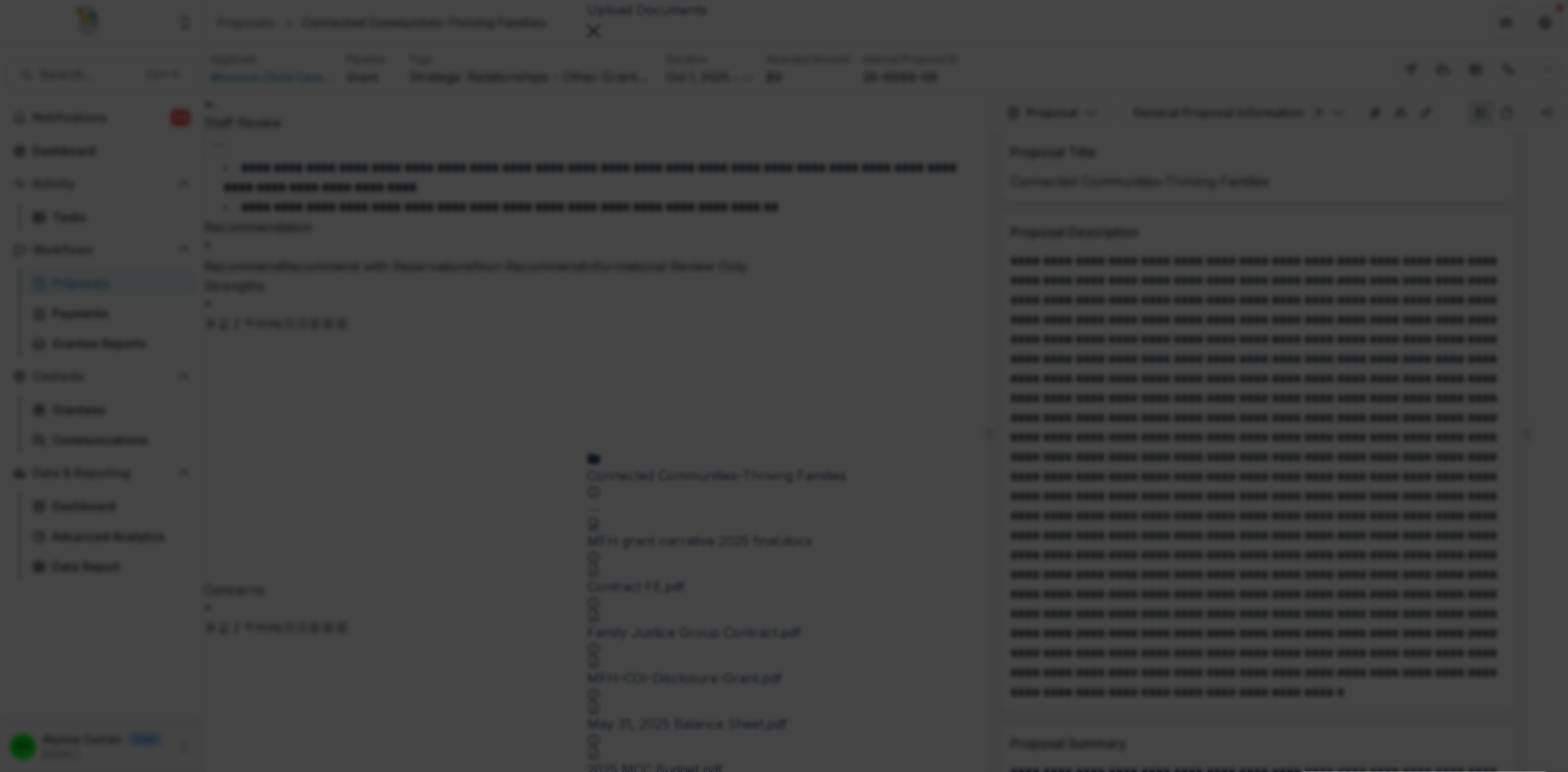 click at bounding box center (7, 782) 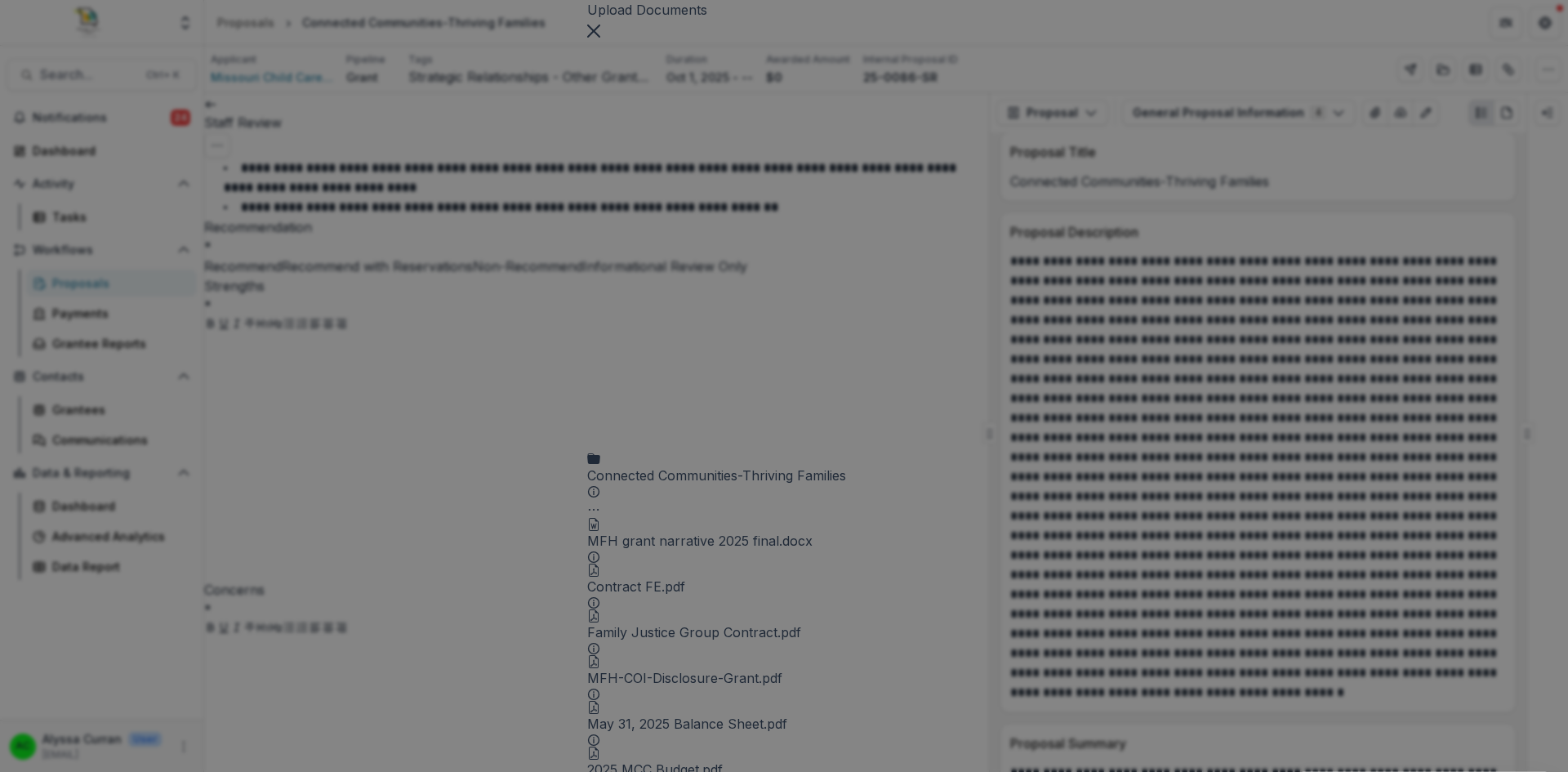 drag, startPoint x: 1071, startPoint y: 299, endPoint x: 1071, endPoint y: 143, distance: 156 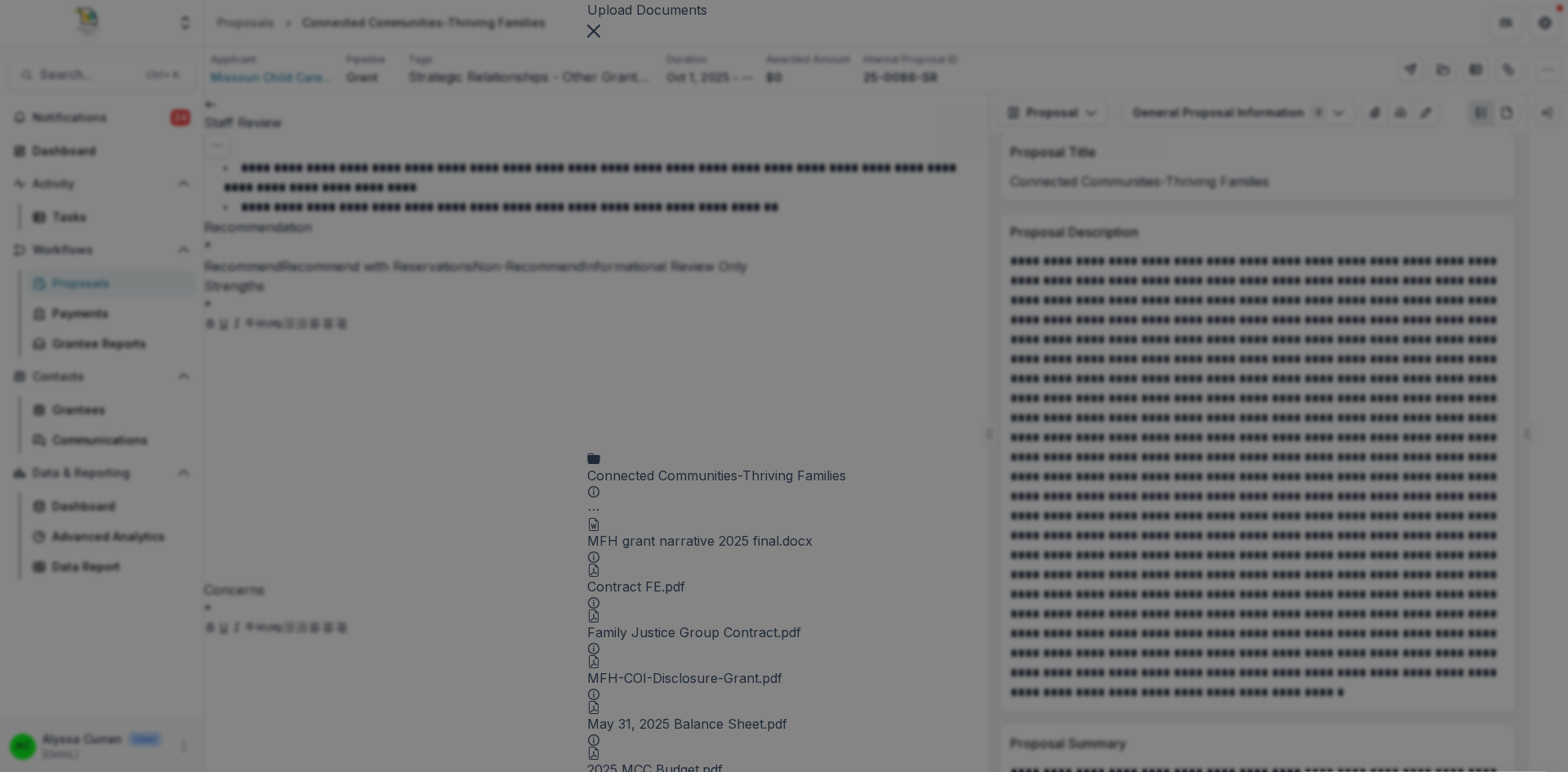 click on "MCC-BNJJ MOA-MFFH.pdf" at bounding box center [784, 1044] 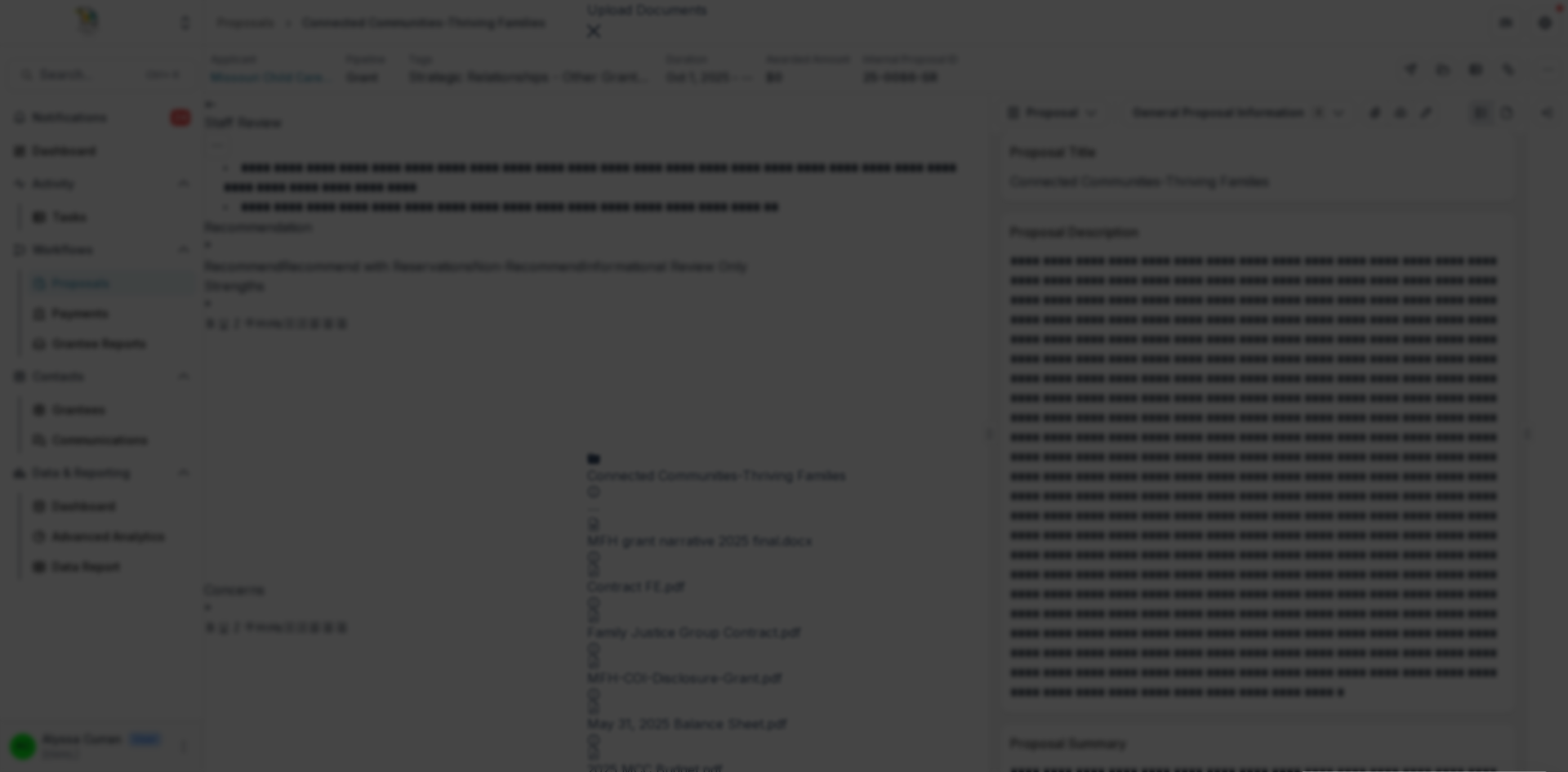 click at bounding box center [7, 782] 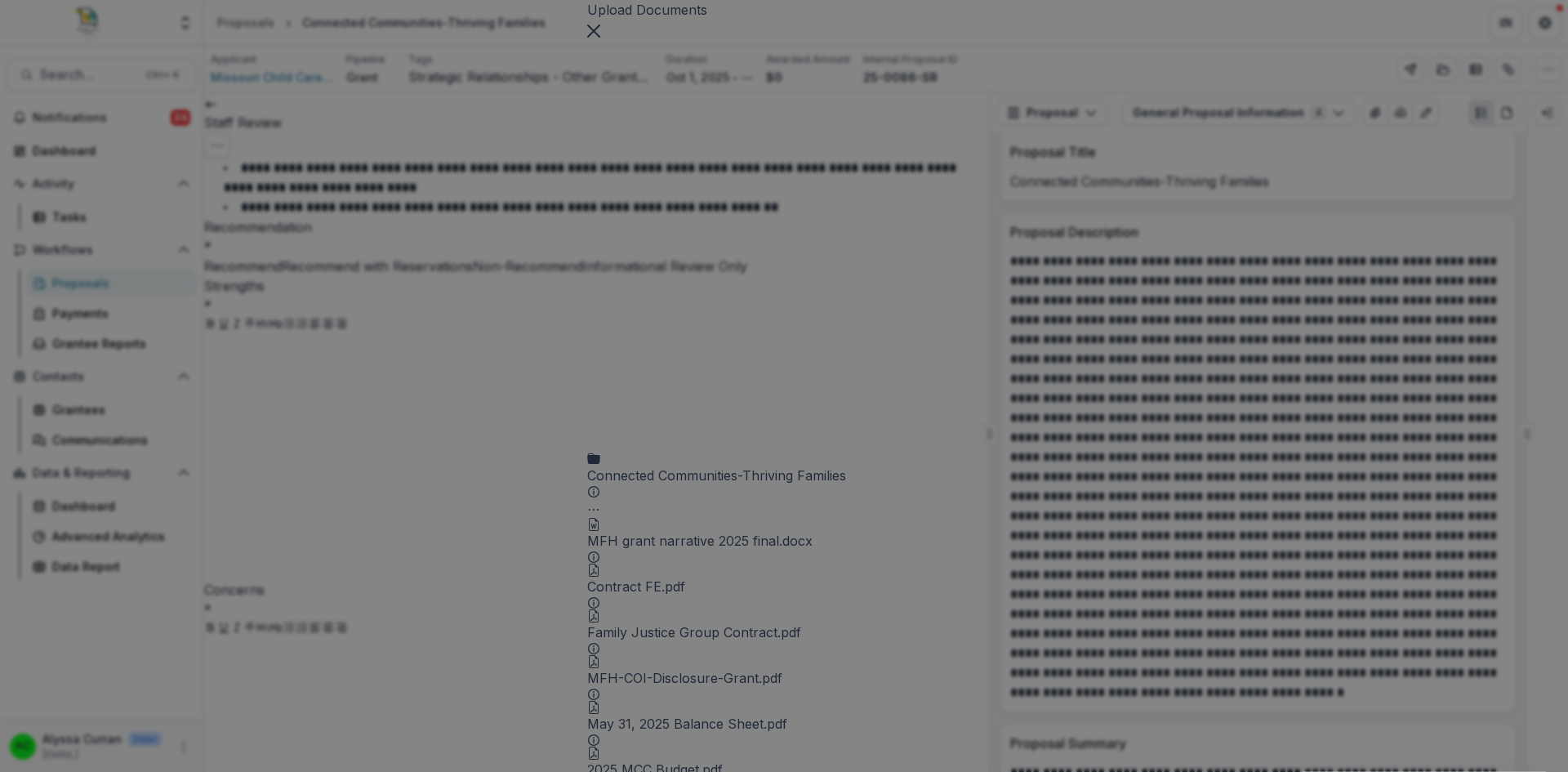 scroll, scrollTop: 0, scrollLeft: 0, axis: both 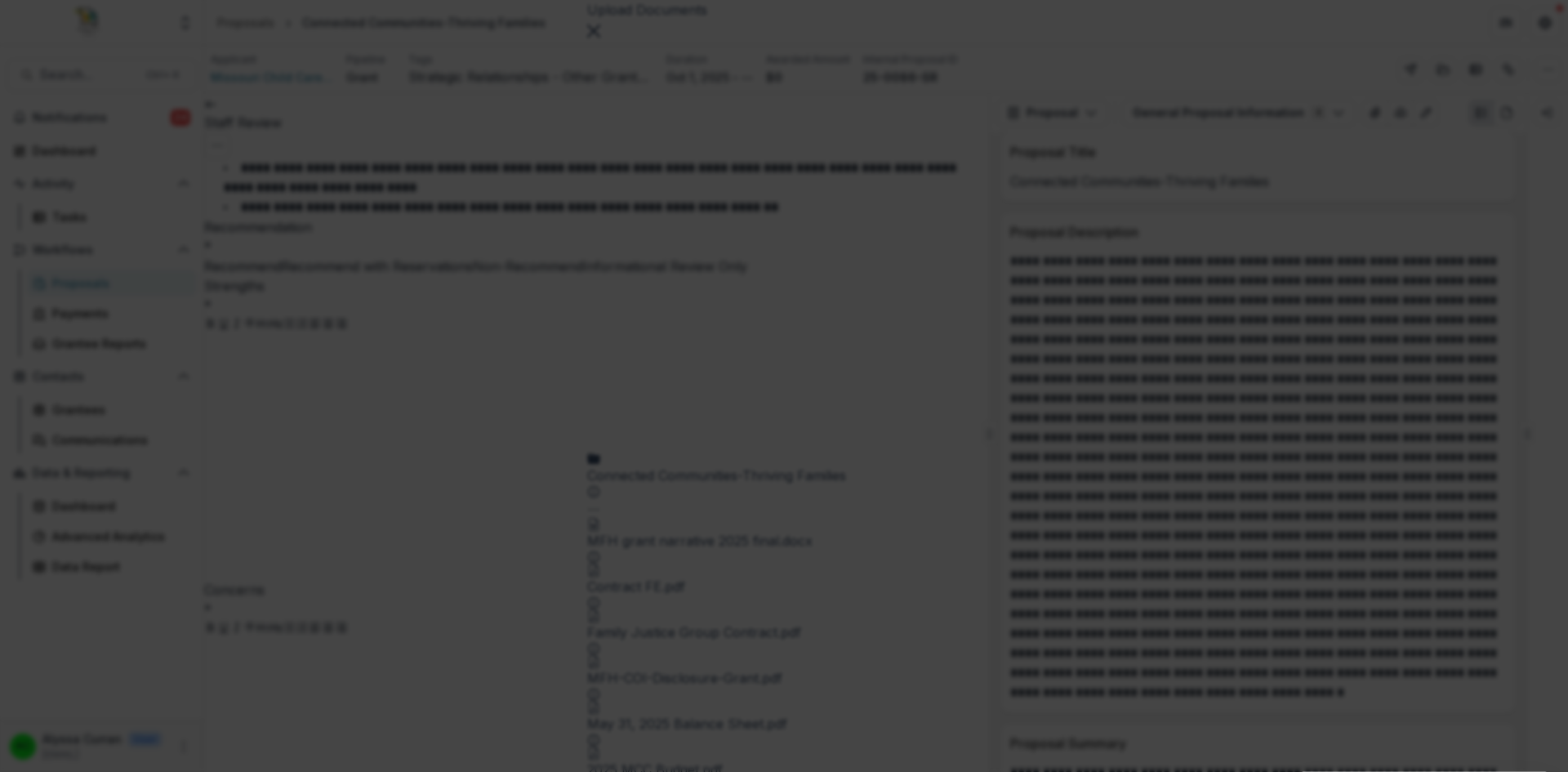 click on "Contract FE.pdf" at bounding box center (784, 801) 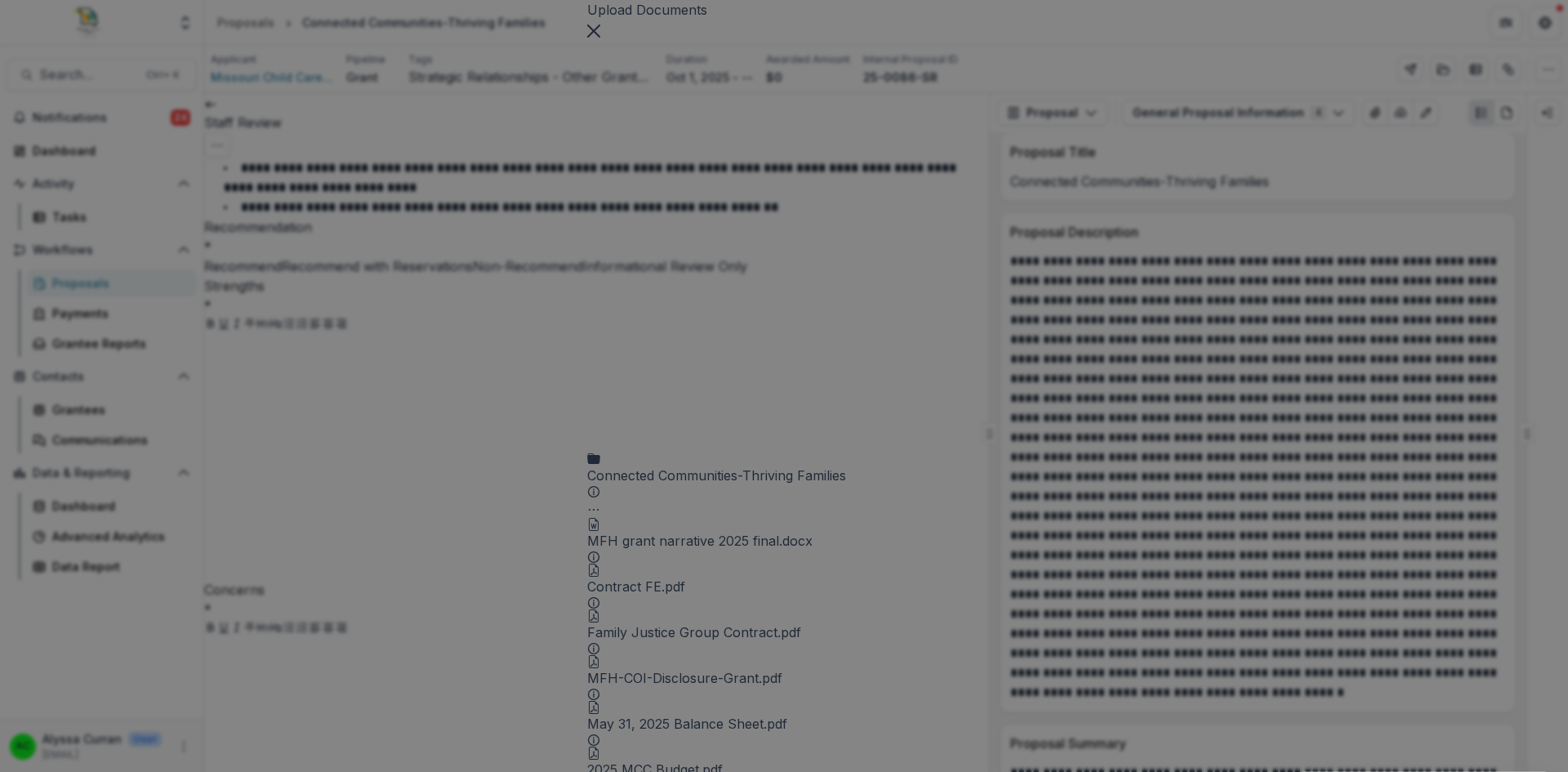 click on "Family Justice Group Contract.pdf" at bounding box center (784, 632) 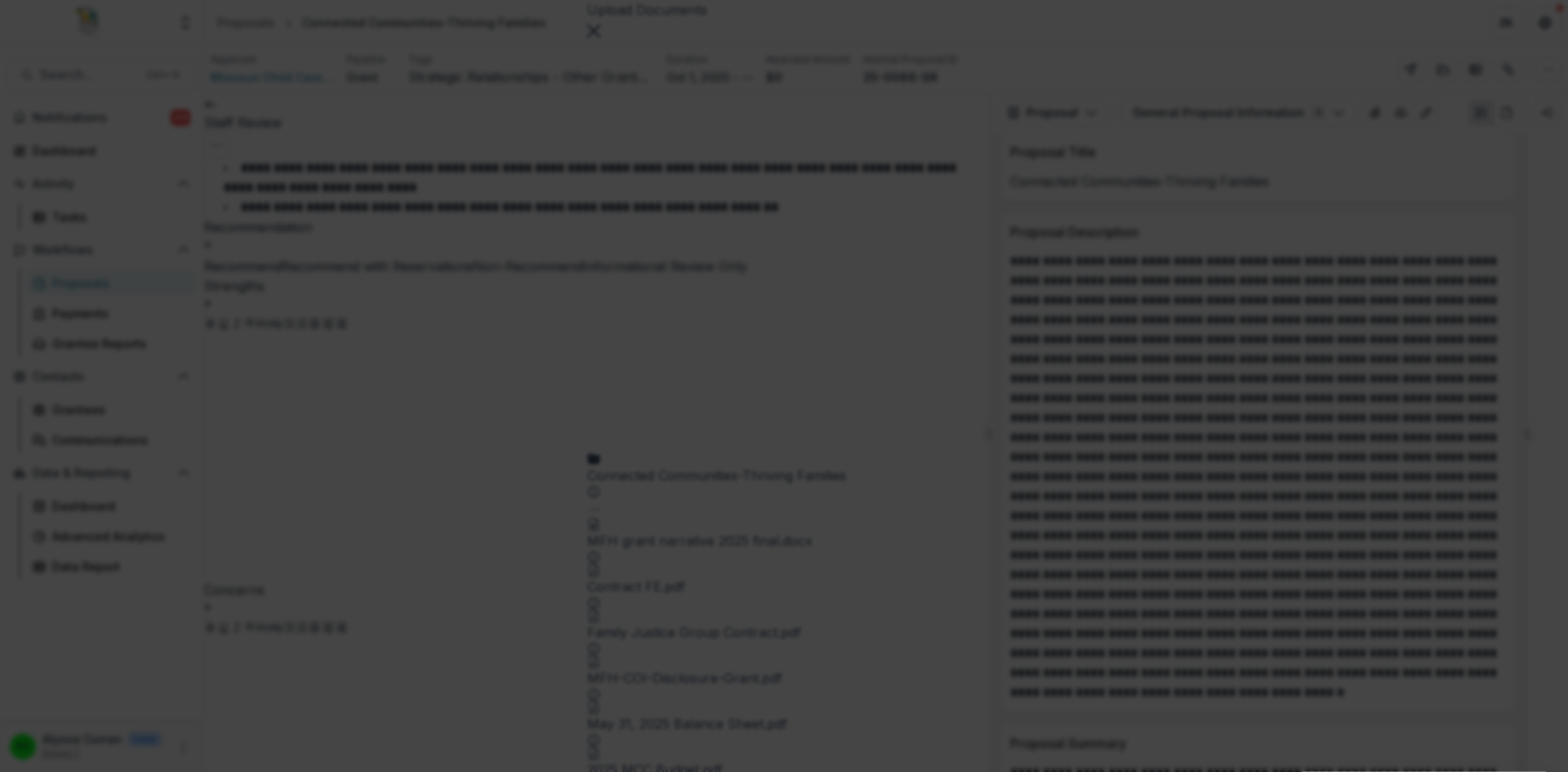 click at bounding box center (7, 782) 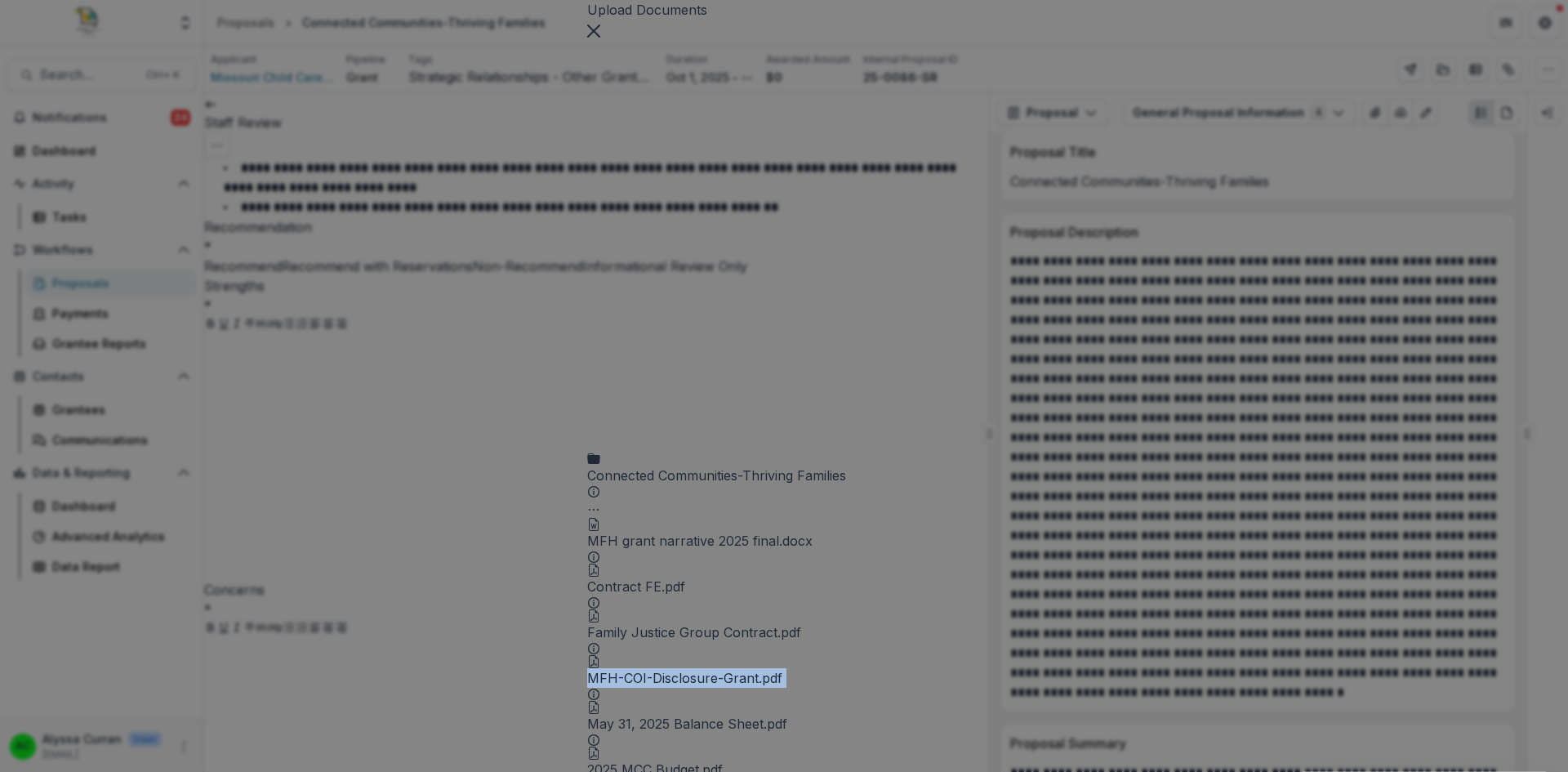 drag, startPoint x: 1078, startPoint y: 230, endPoint x: 1071, endPoint y: 257, distance: 27.892651 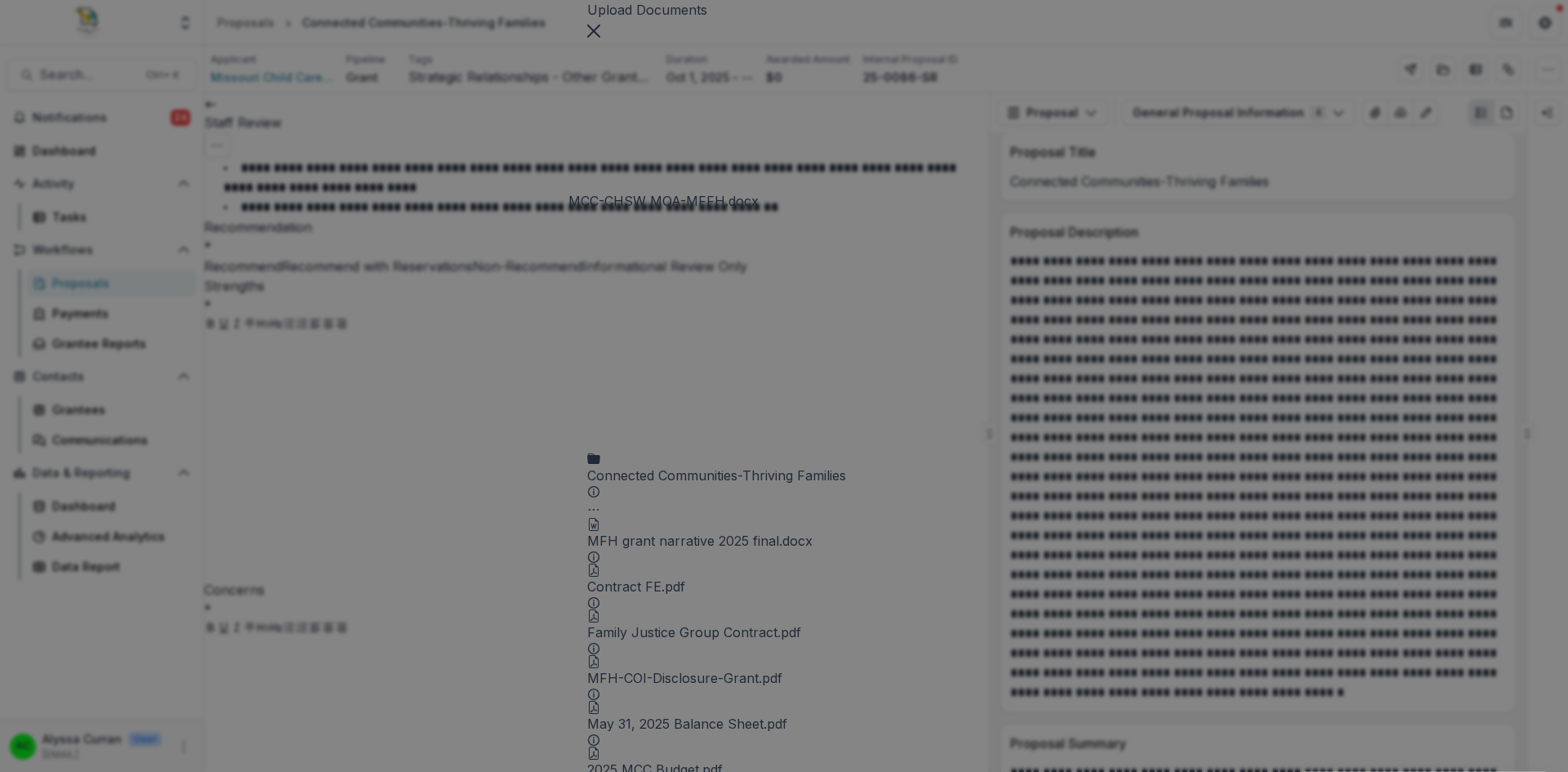 click on "MCC-CHSW MOA-MFFH.docx" at bounding box center (682, 907) 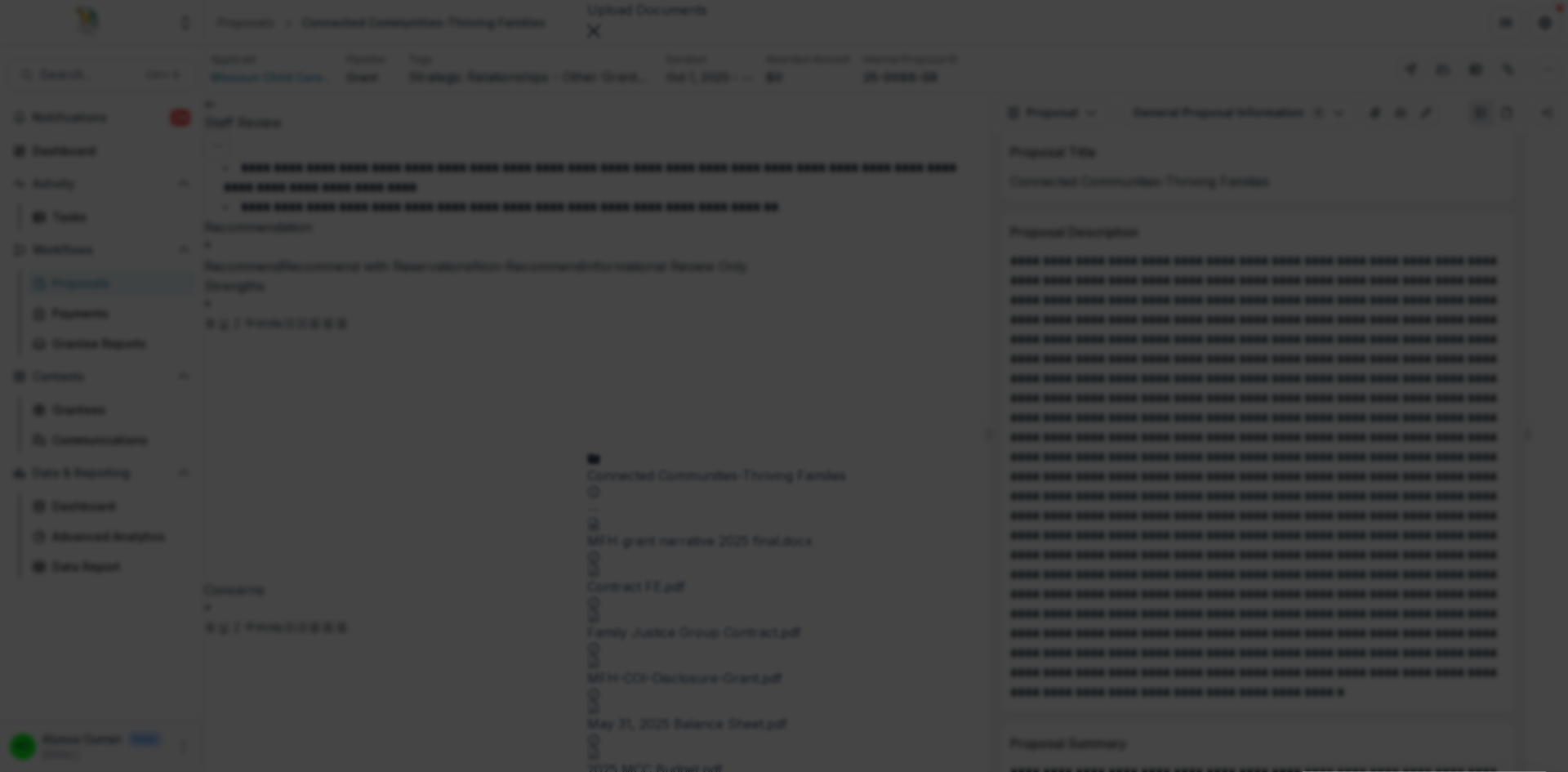 click 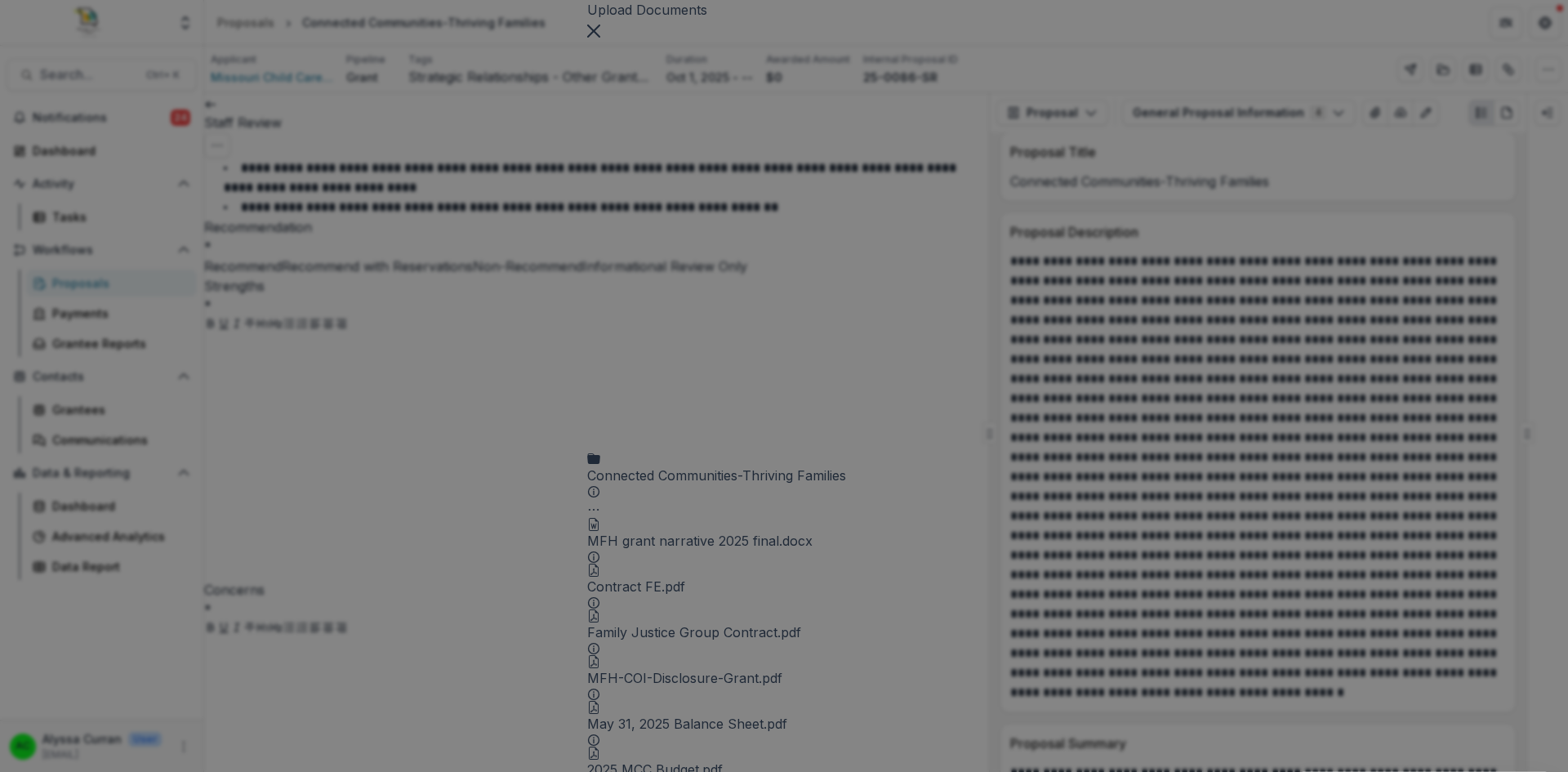 click on "MCC-GBSR MOA-MFFH.pdf" at bounding box center [784, 953] 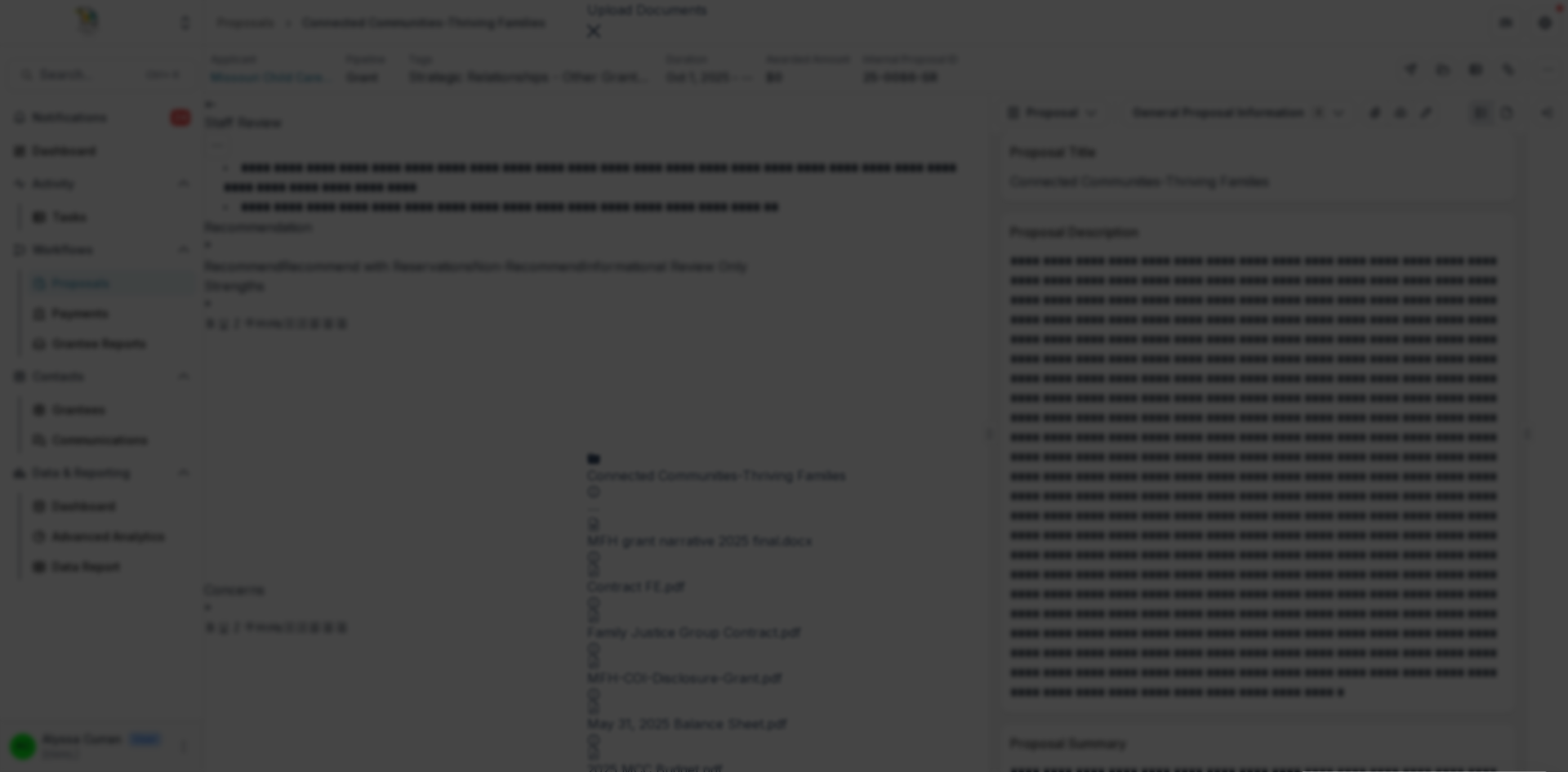 click 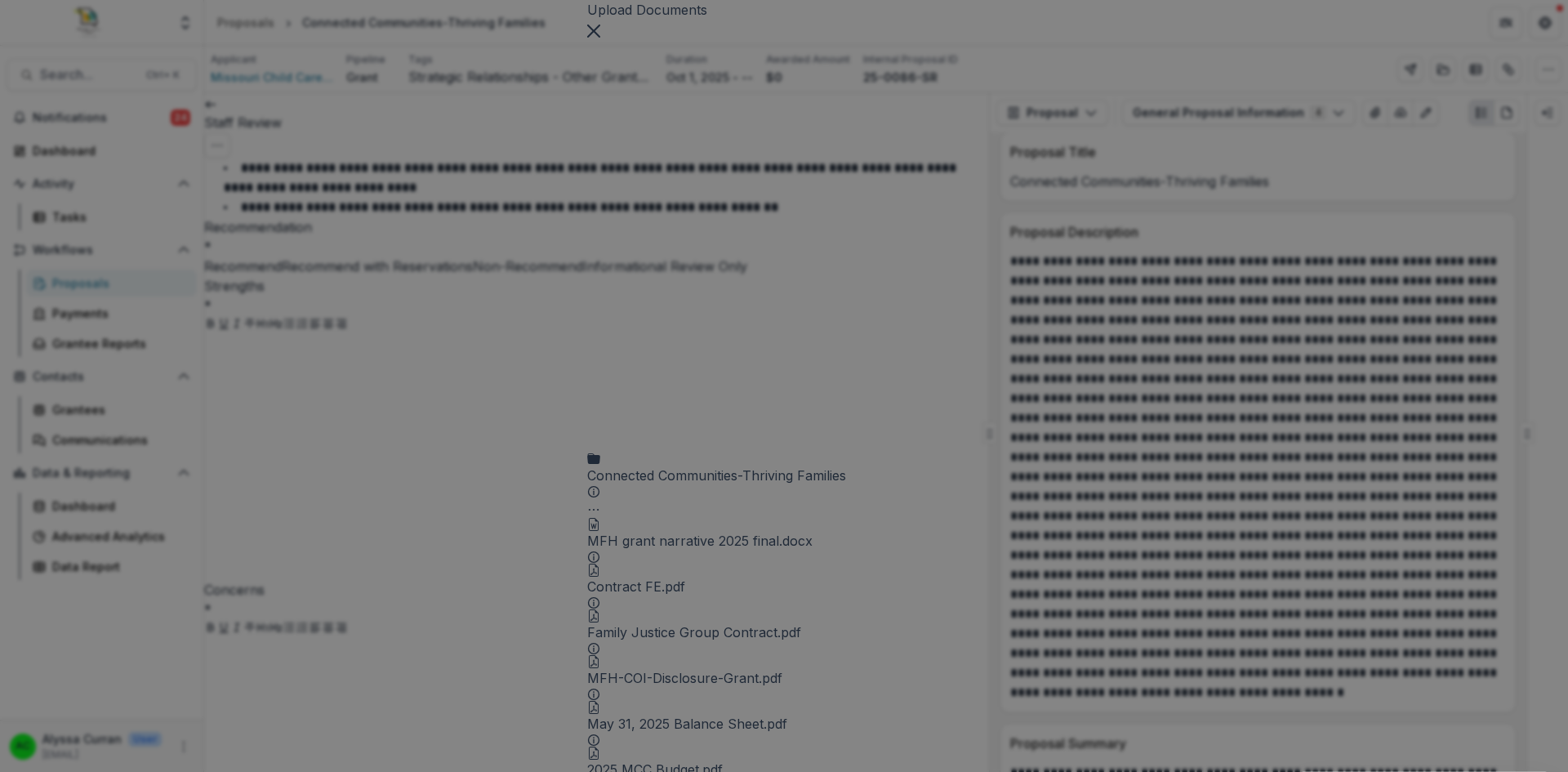 click on "MCC-CC MOA-MFFH.pdf" at bounding box center [784, 998] 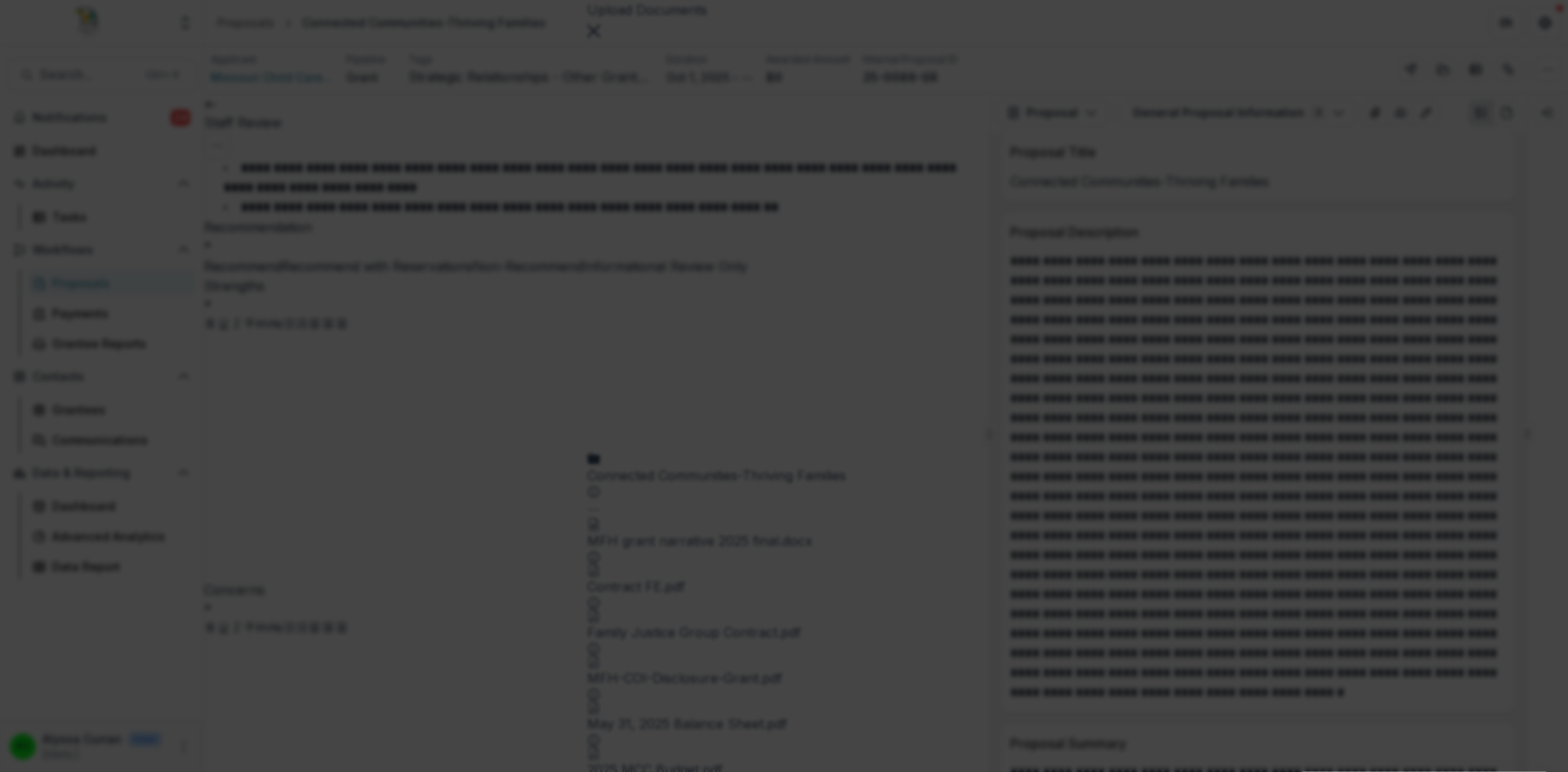 click at bounding box center (7, 782) 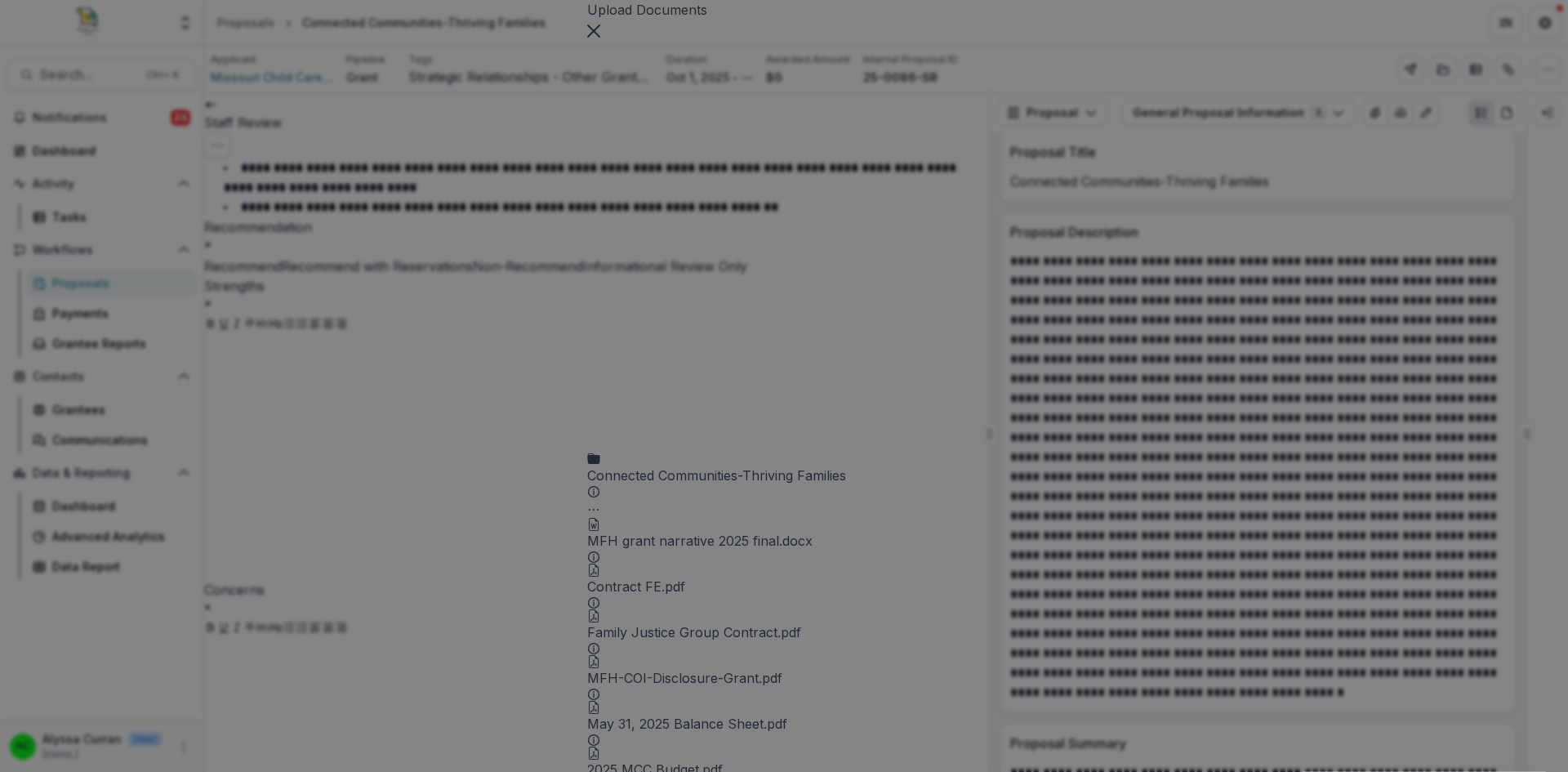 click on "MCC-BNJJ MOA-MFFH.pdf" at bounding box center [784, 1044] 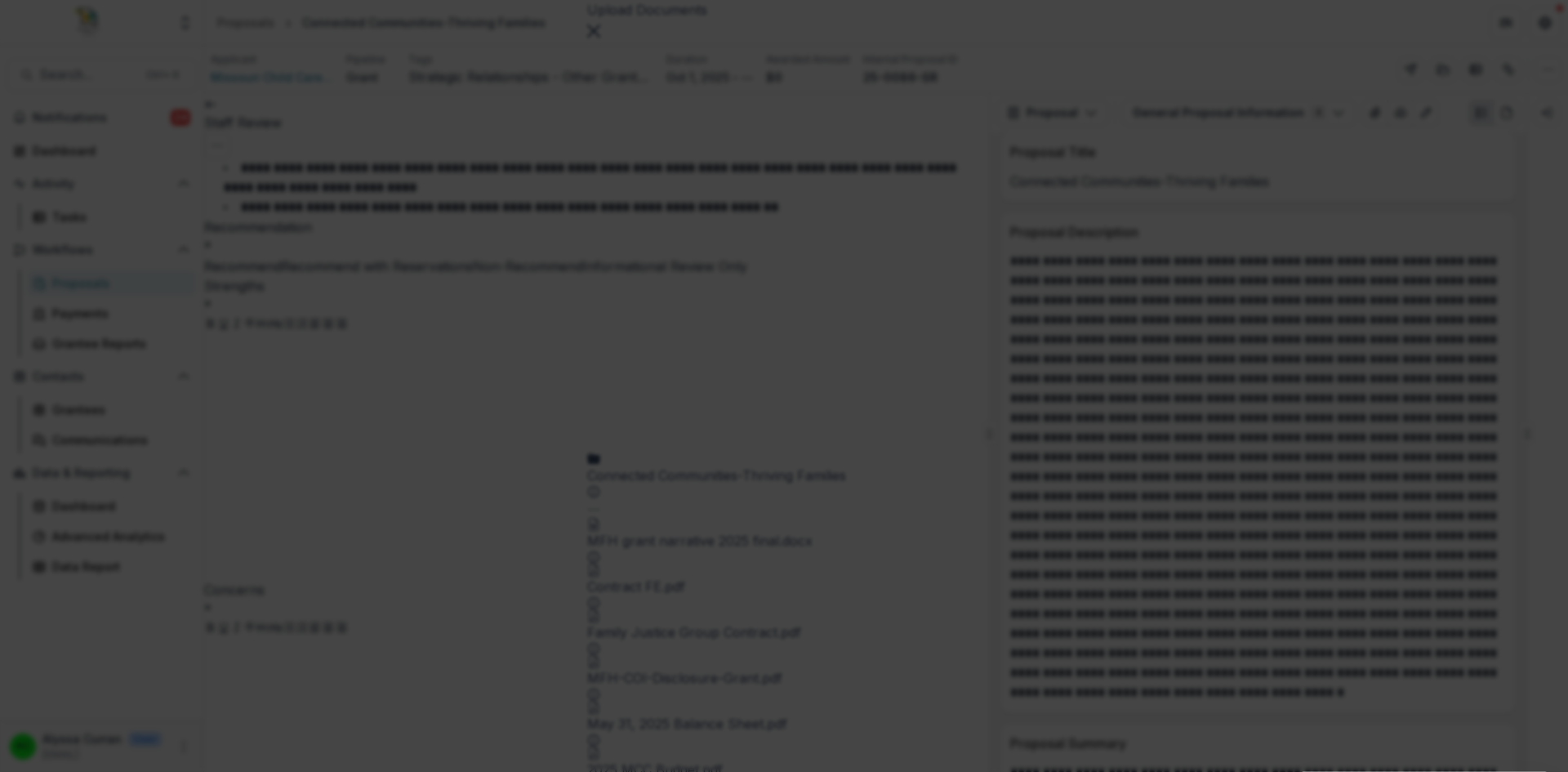 click at bounding box center [7, 782] 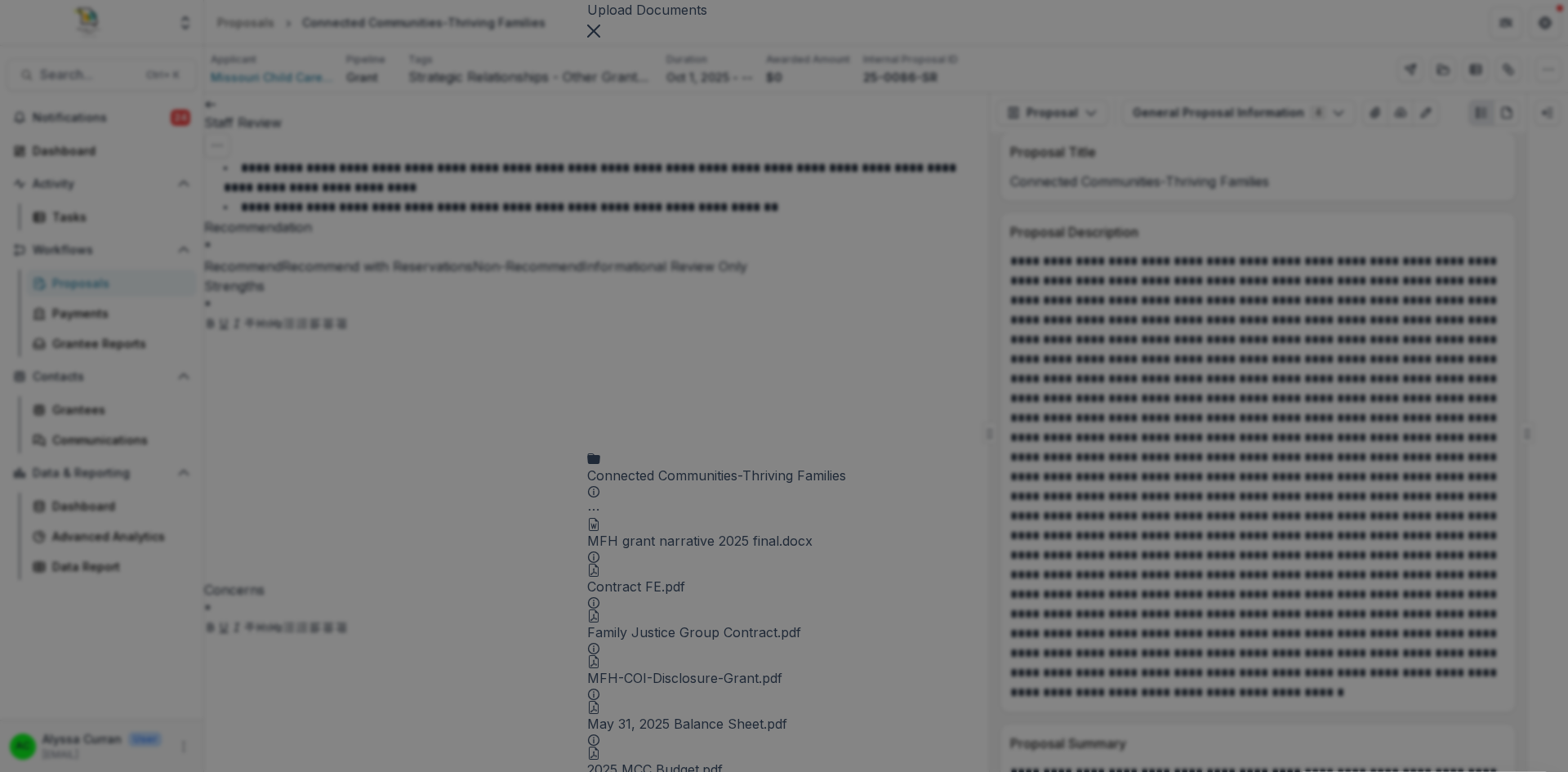 click on "MoA-MFFH Grant Renewal - Annie Malone-signed.pdf" at bounding box center (784, 1090) 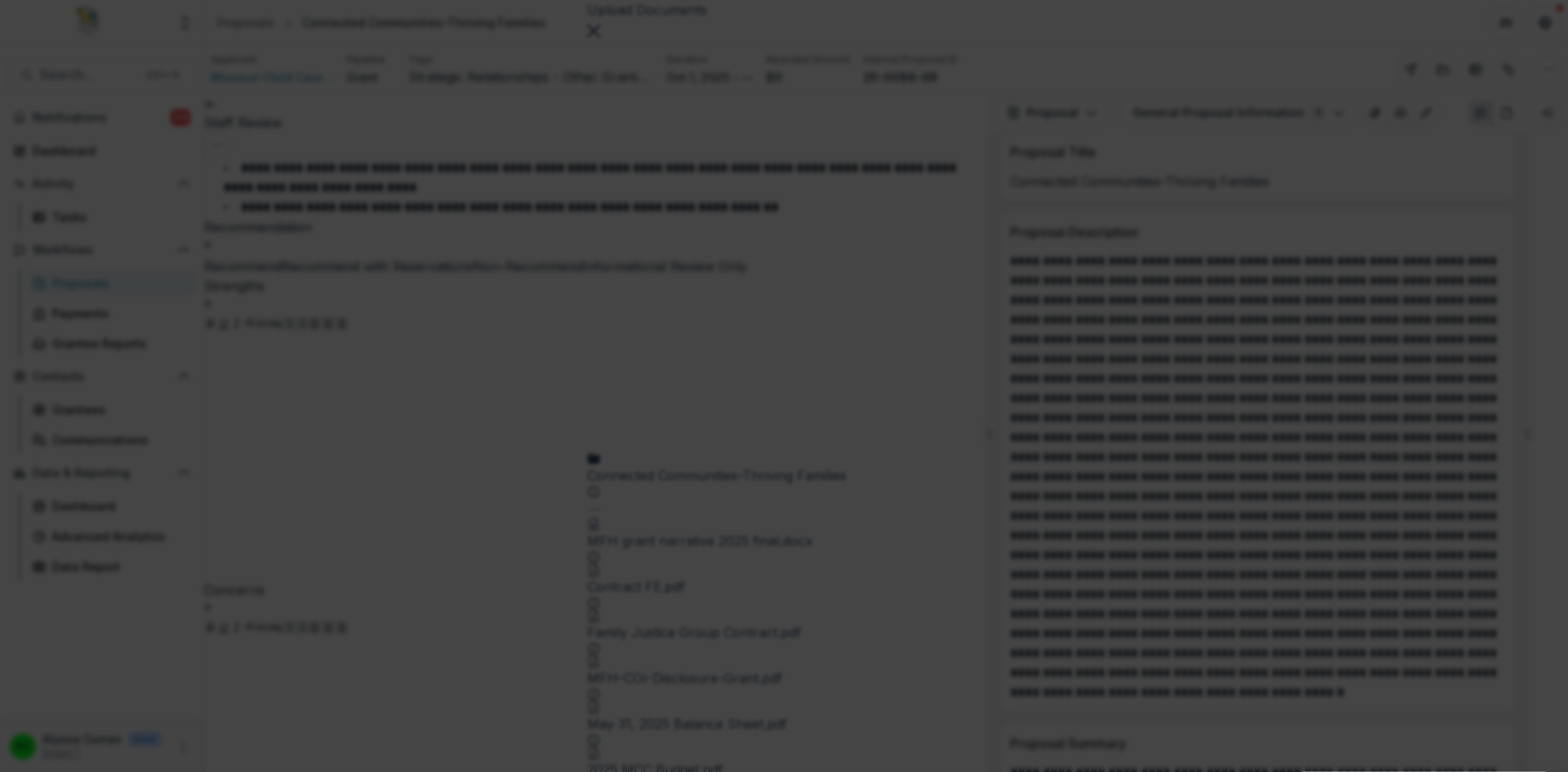 type 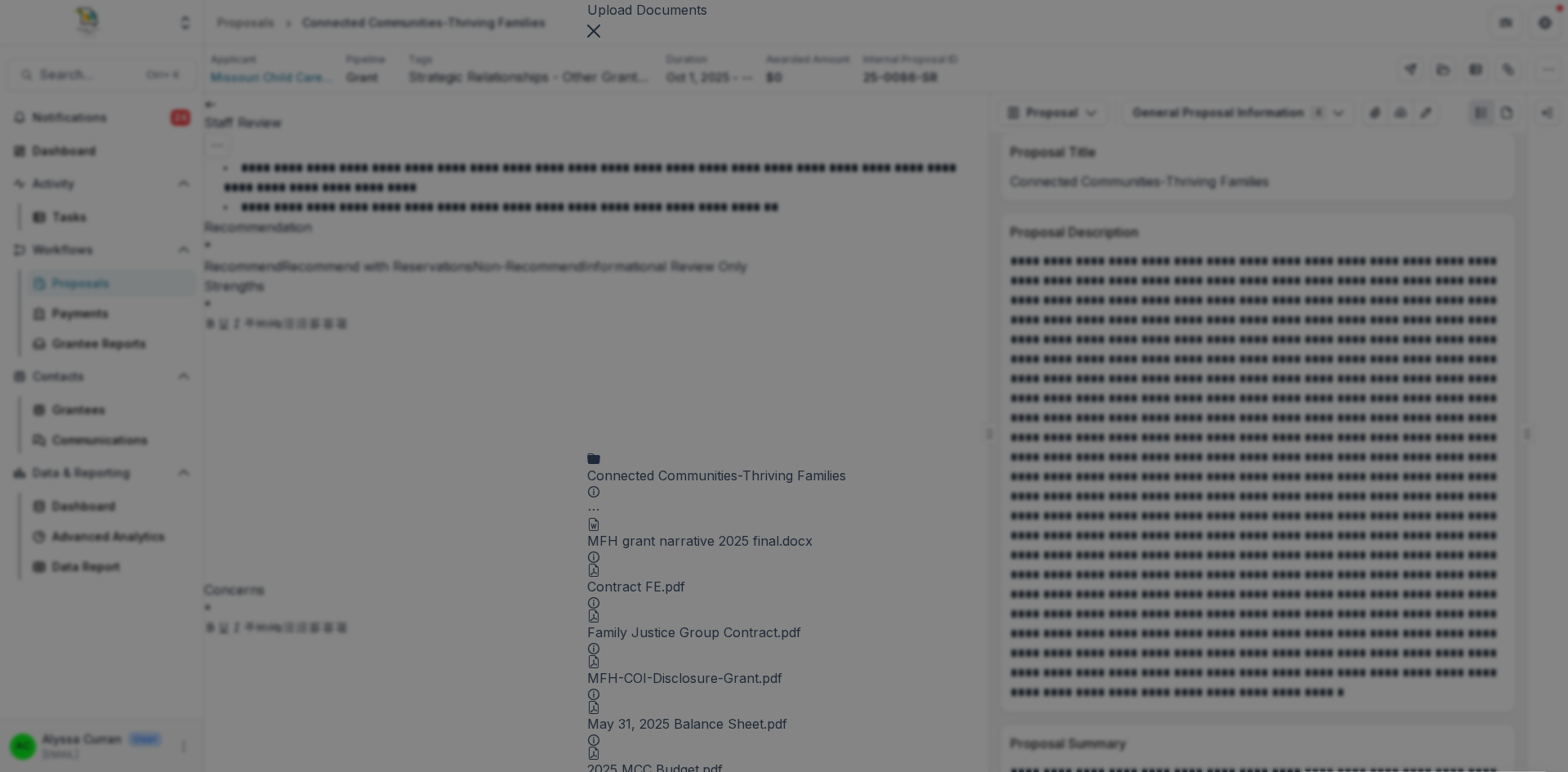 scroll, scrollTop: 0, scrollLeft: 0, axis: both 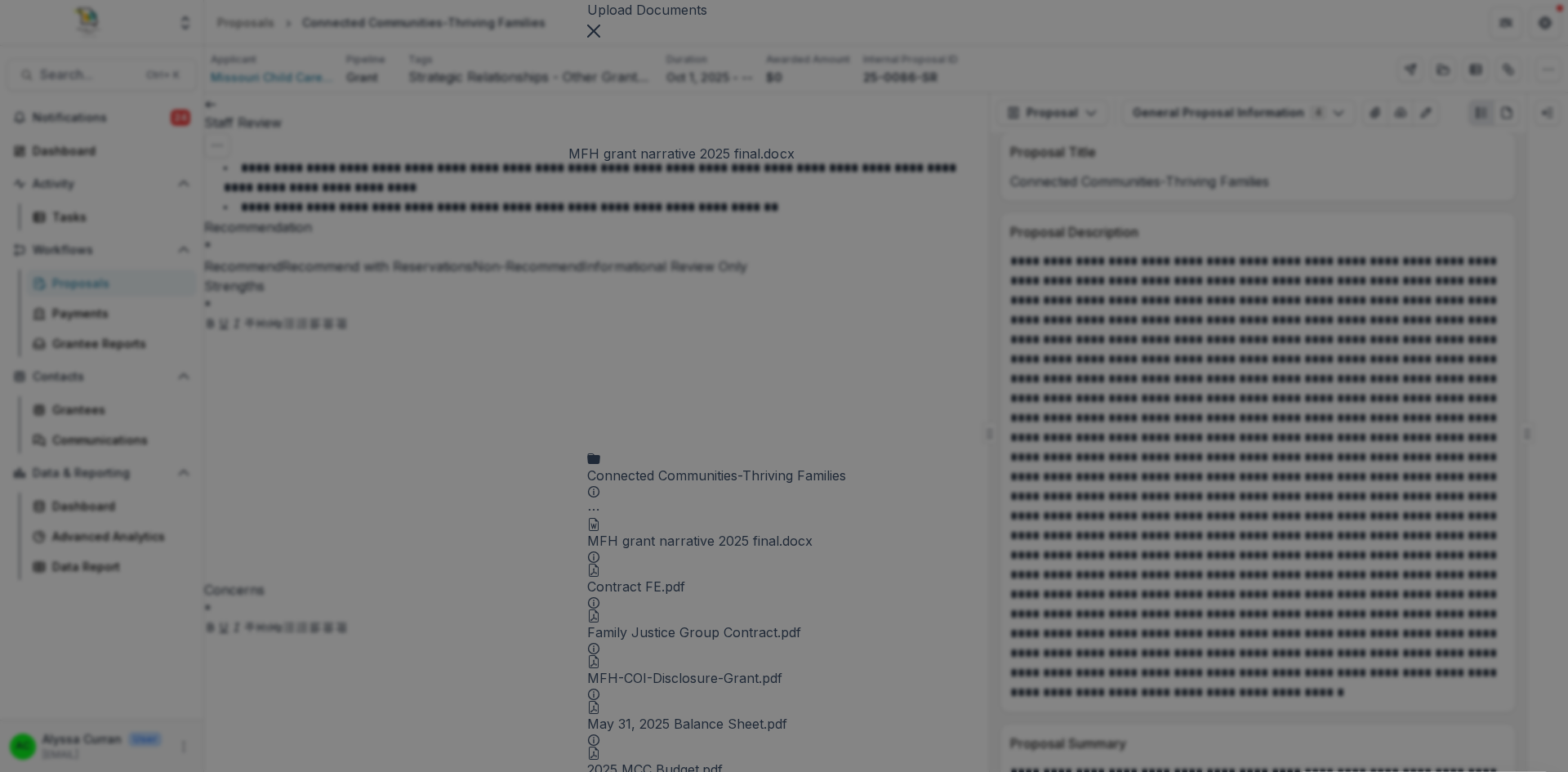 click on "MFH grant narrative 2025 final.docx" at bounding box center (700, 541) 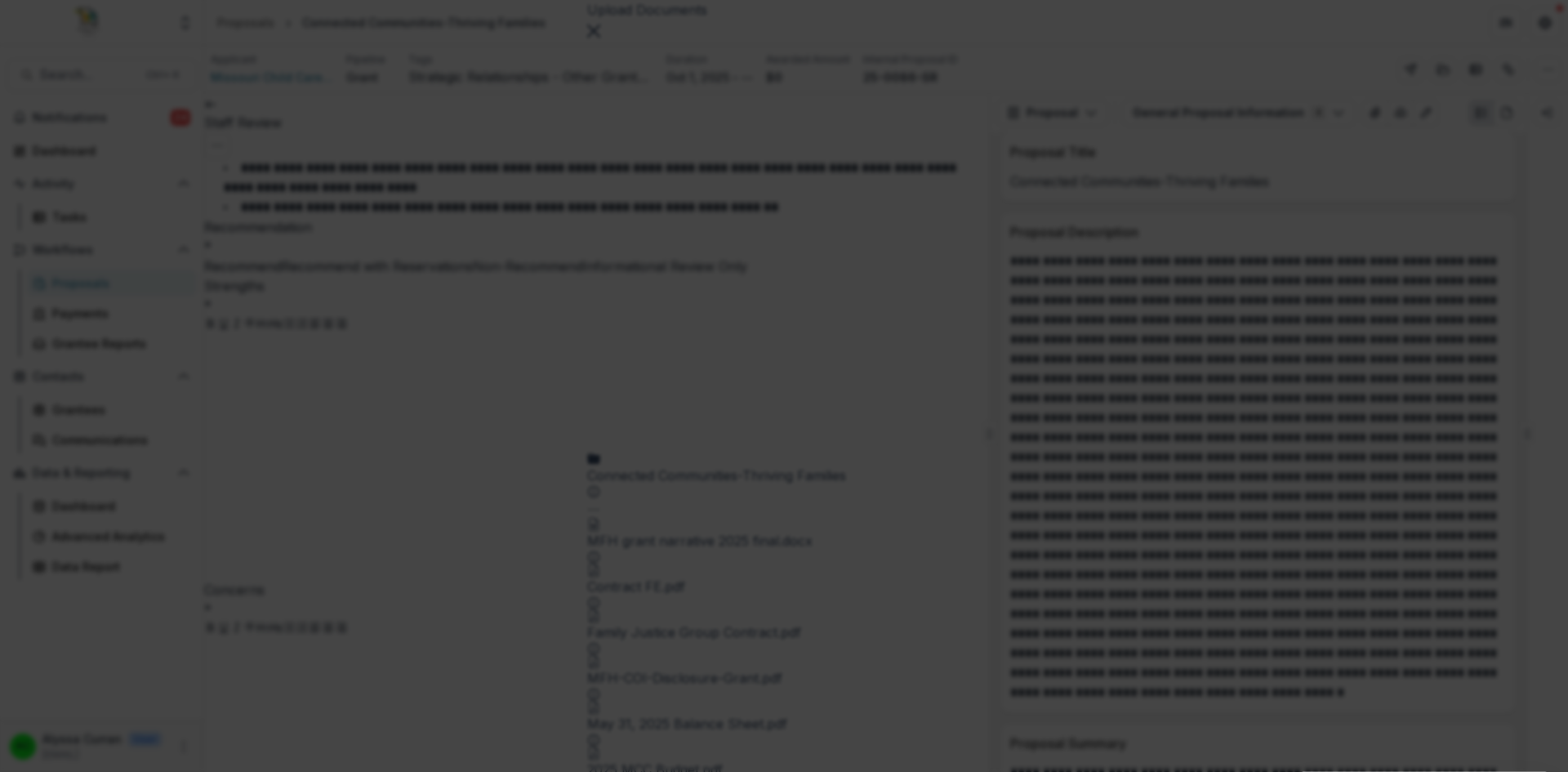 click on "Download" at bounding box center (41, 1354) 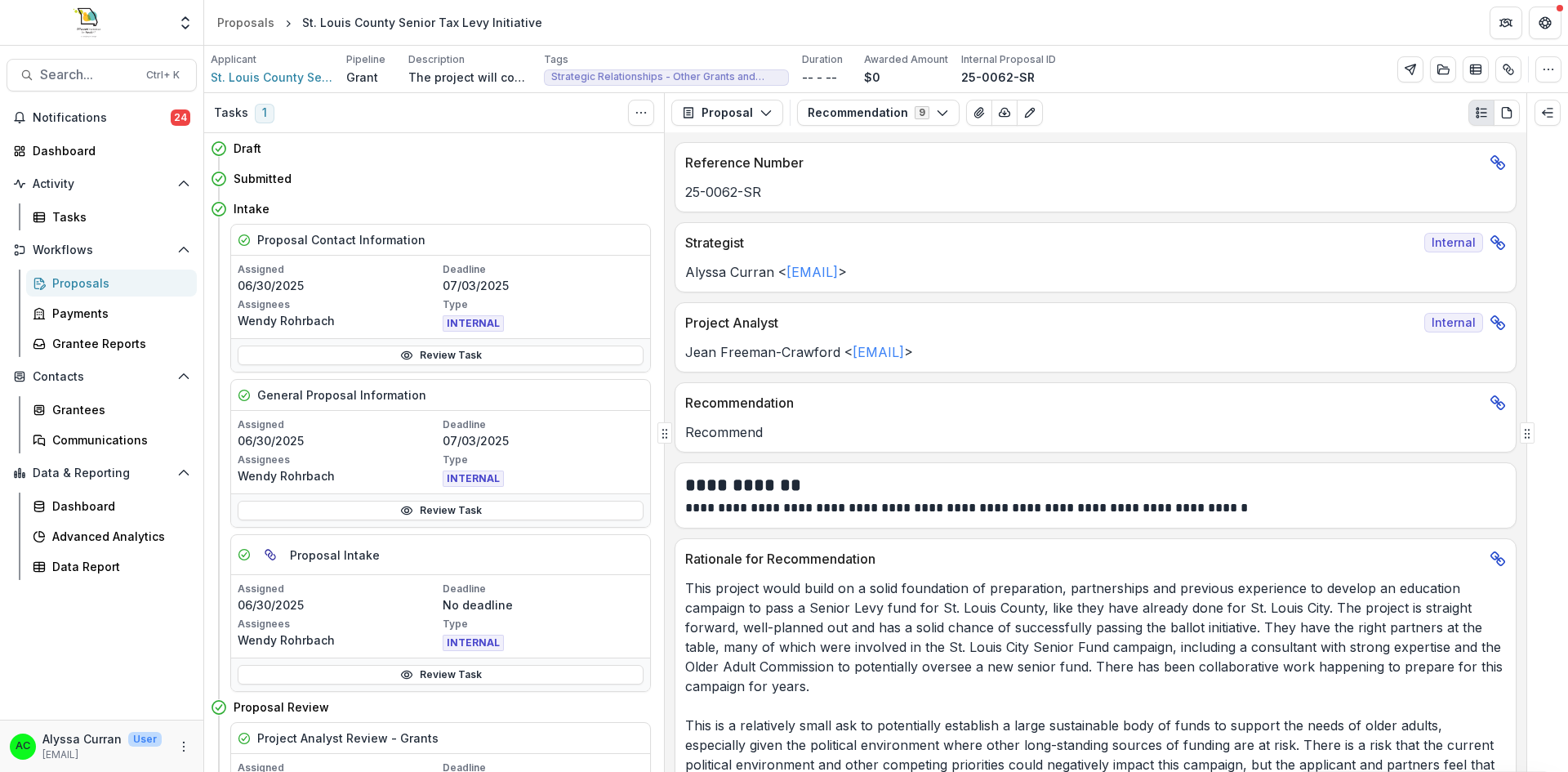 scroll, scrollTop: 0, scrollLeft: 0, axis: both 